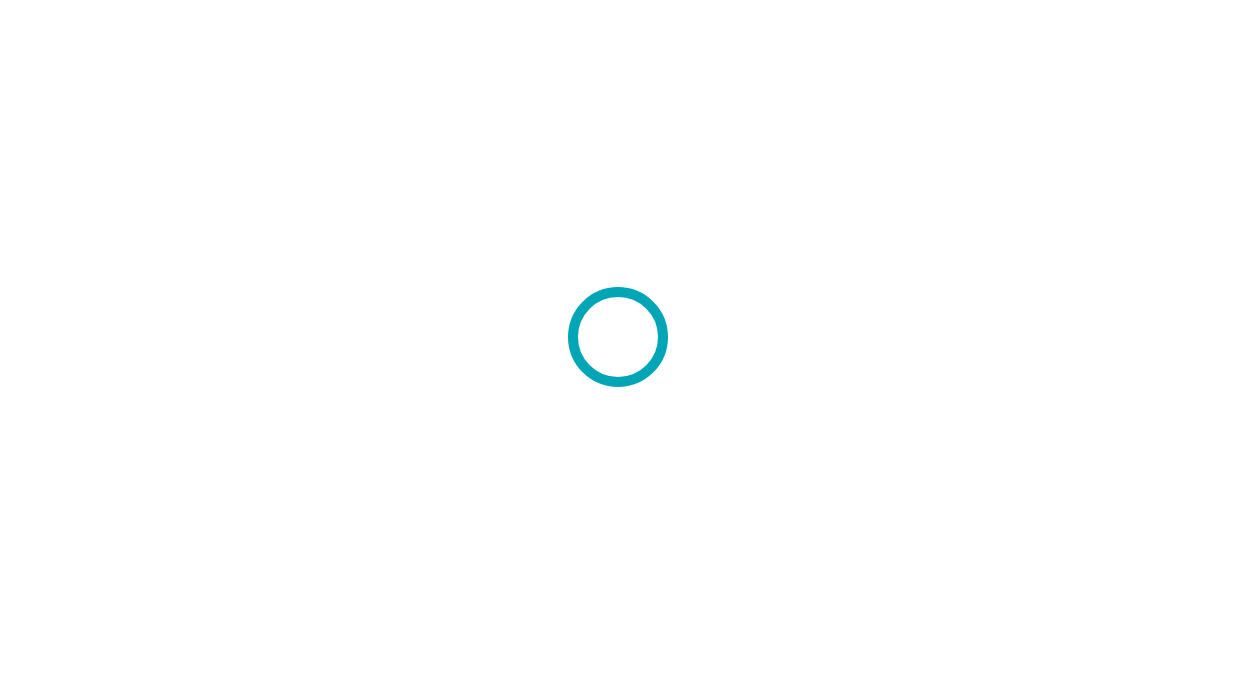 scroll, scrollTop: 0, scrollLeft: 0, axis: both 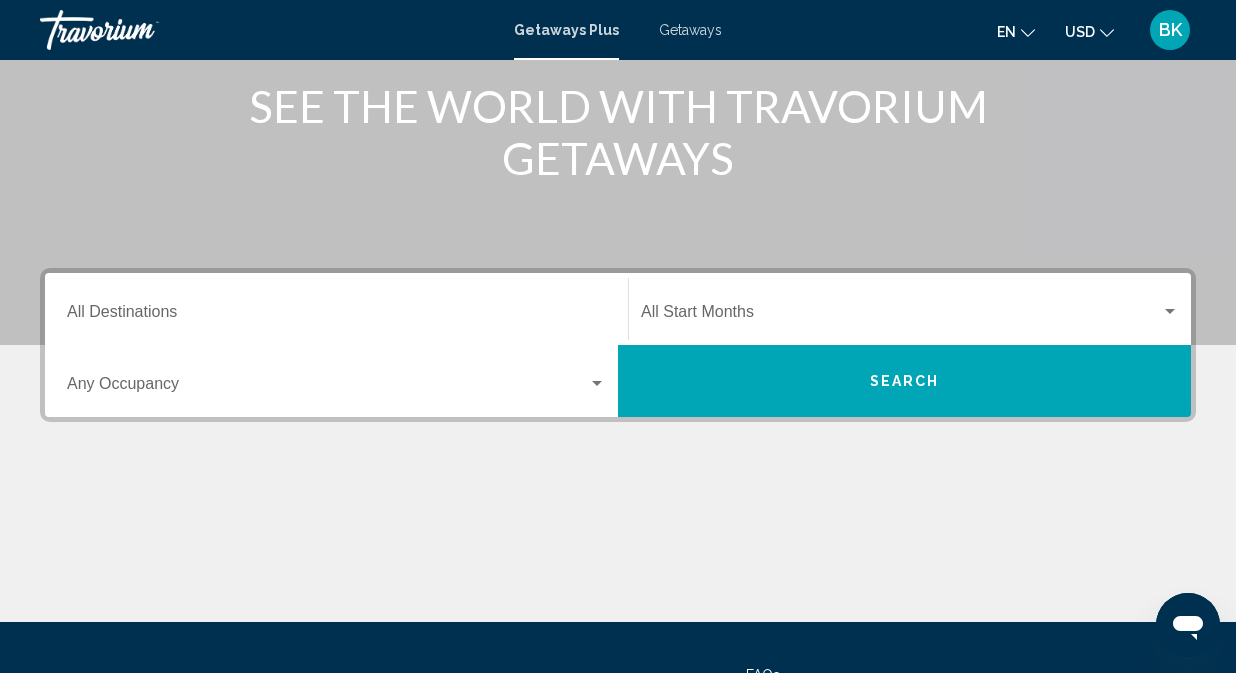 click on "Destination All Destinations" at bounding box center [336, 309] 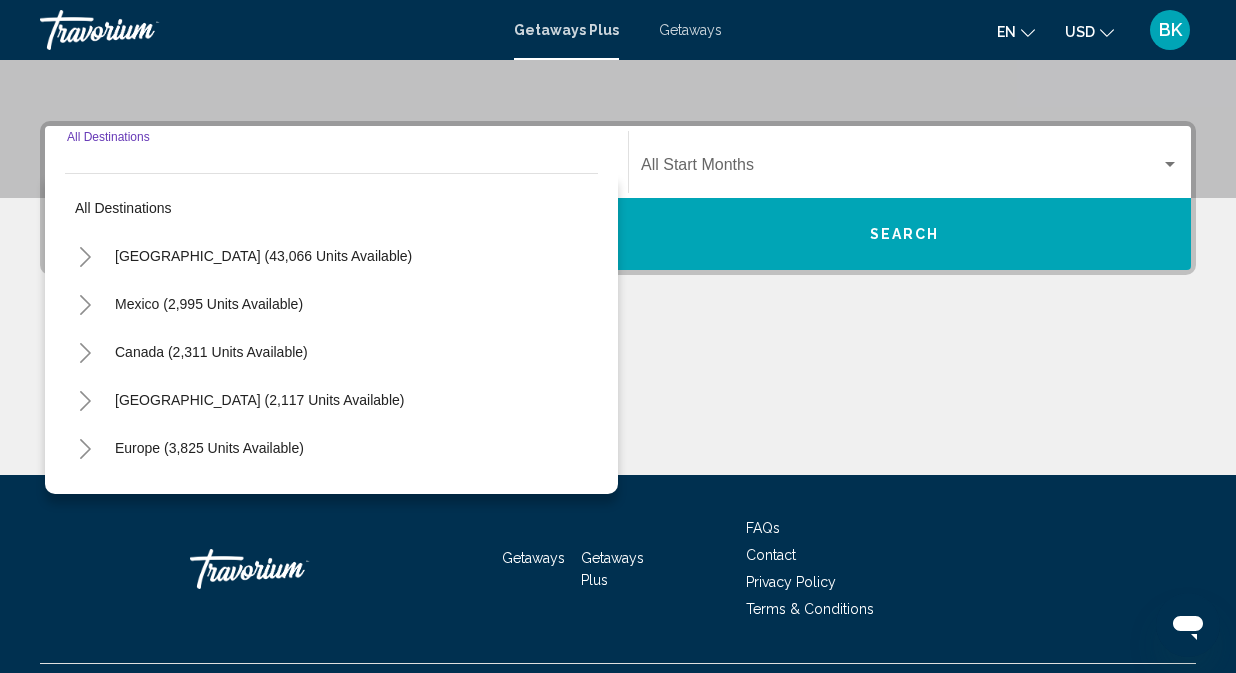 scroll, scrollTop: 449, scrollLeft: 0, axis: vertical 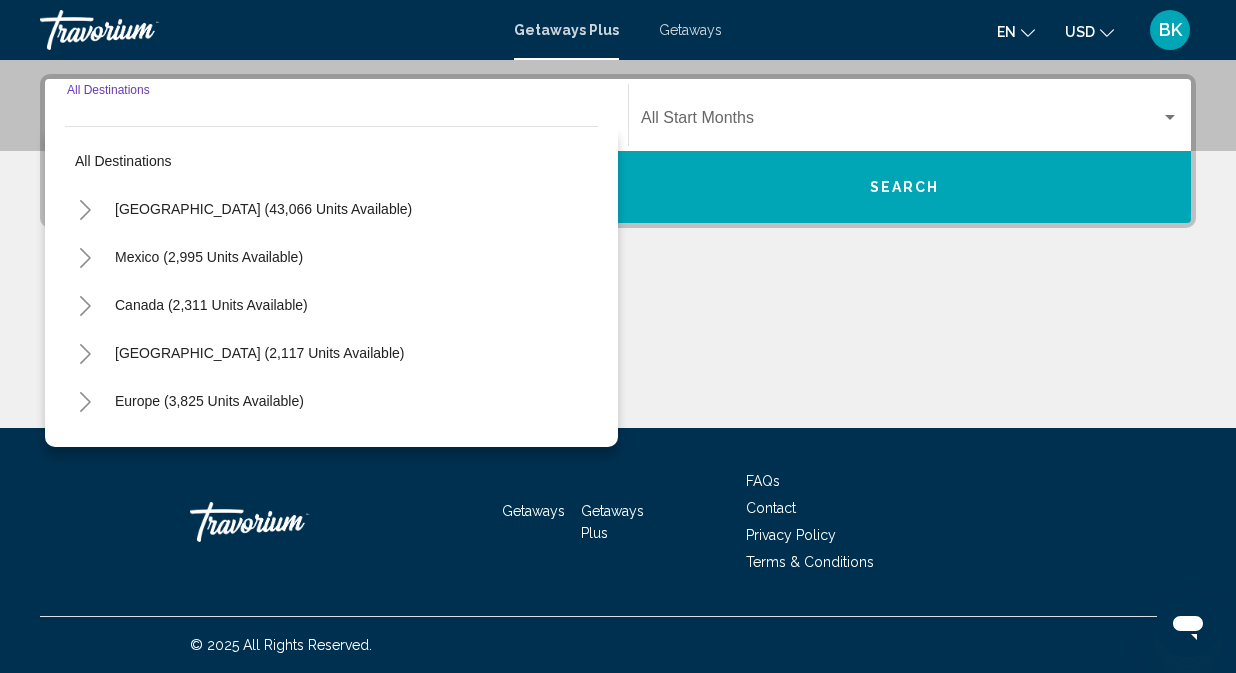 click 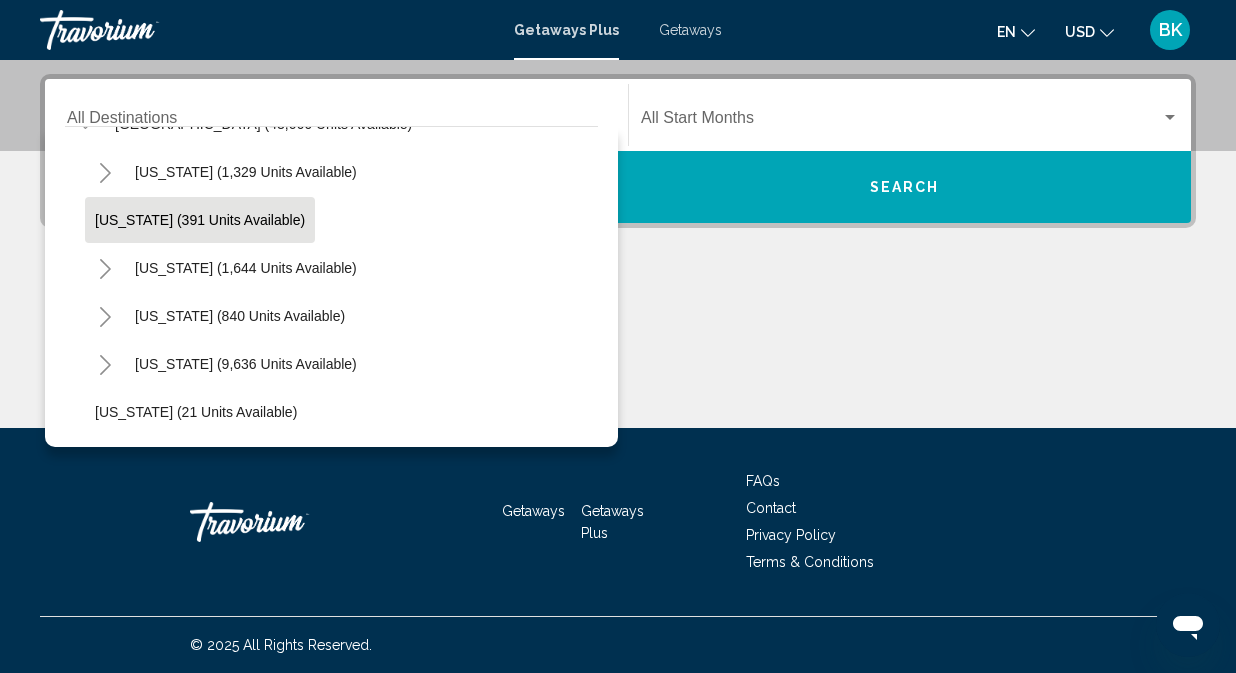 scroll, scrollTop: 103, scrollLeft: 0, axis: vertical 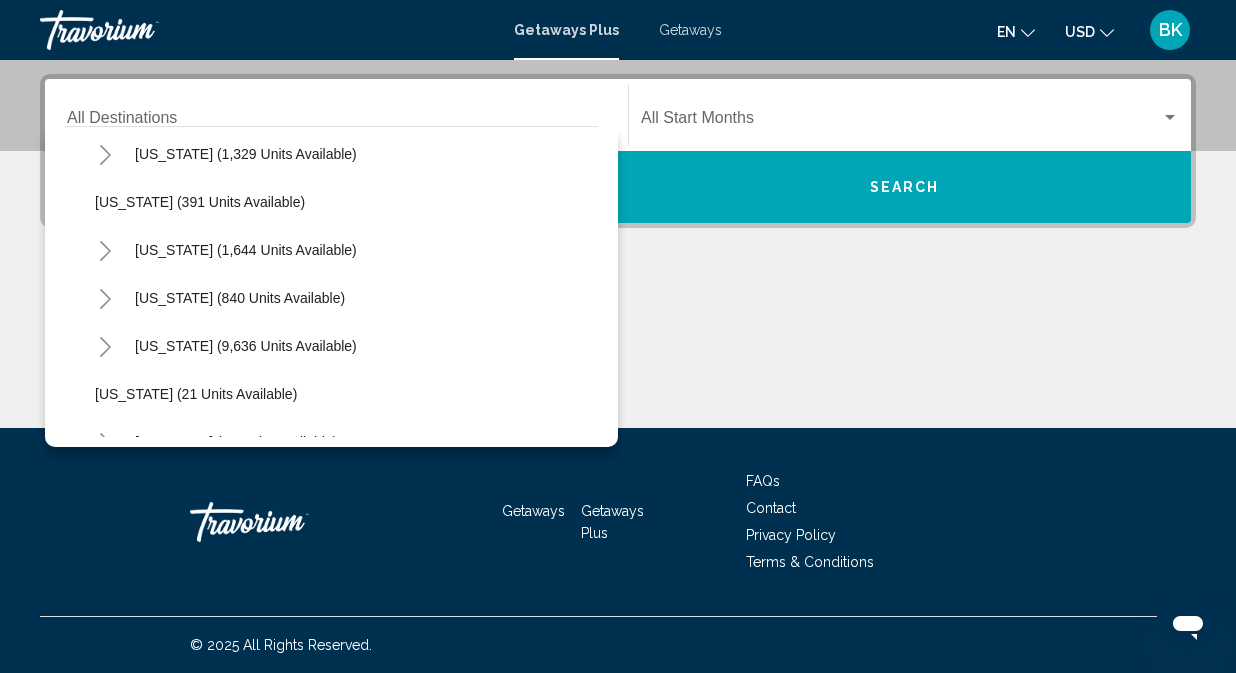 click 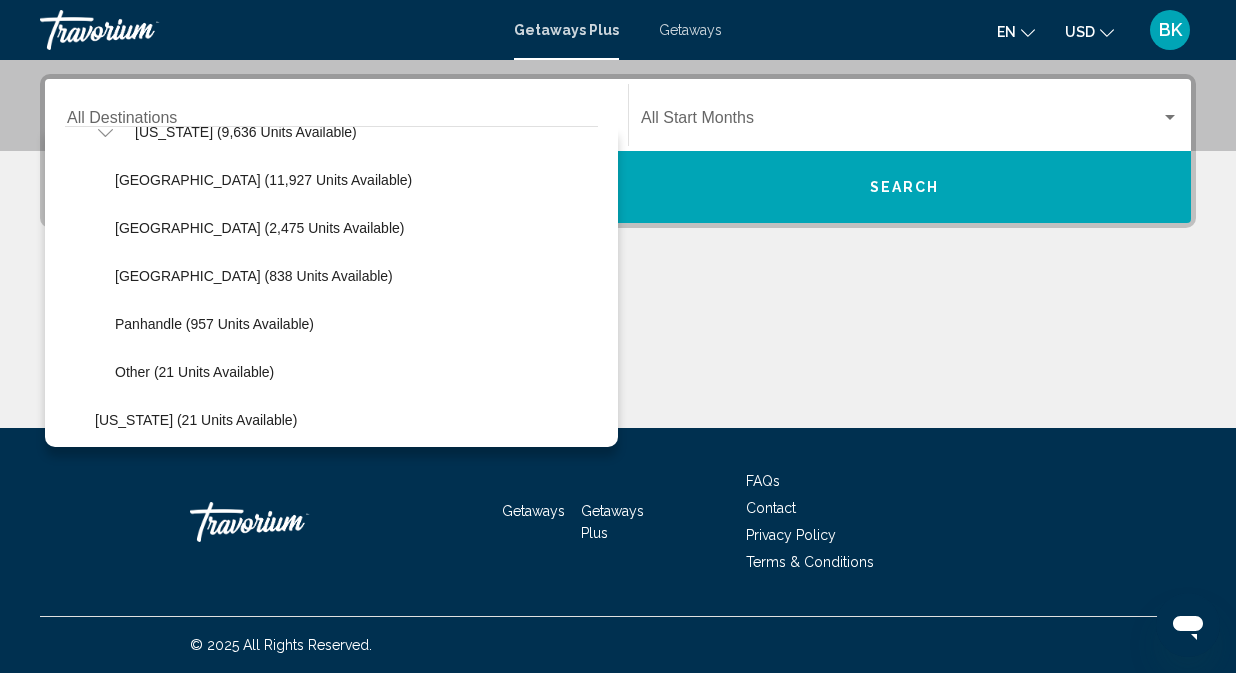 scroll, scrollTop: 328, scrollLeft: 0, axis: vertical 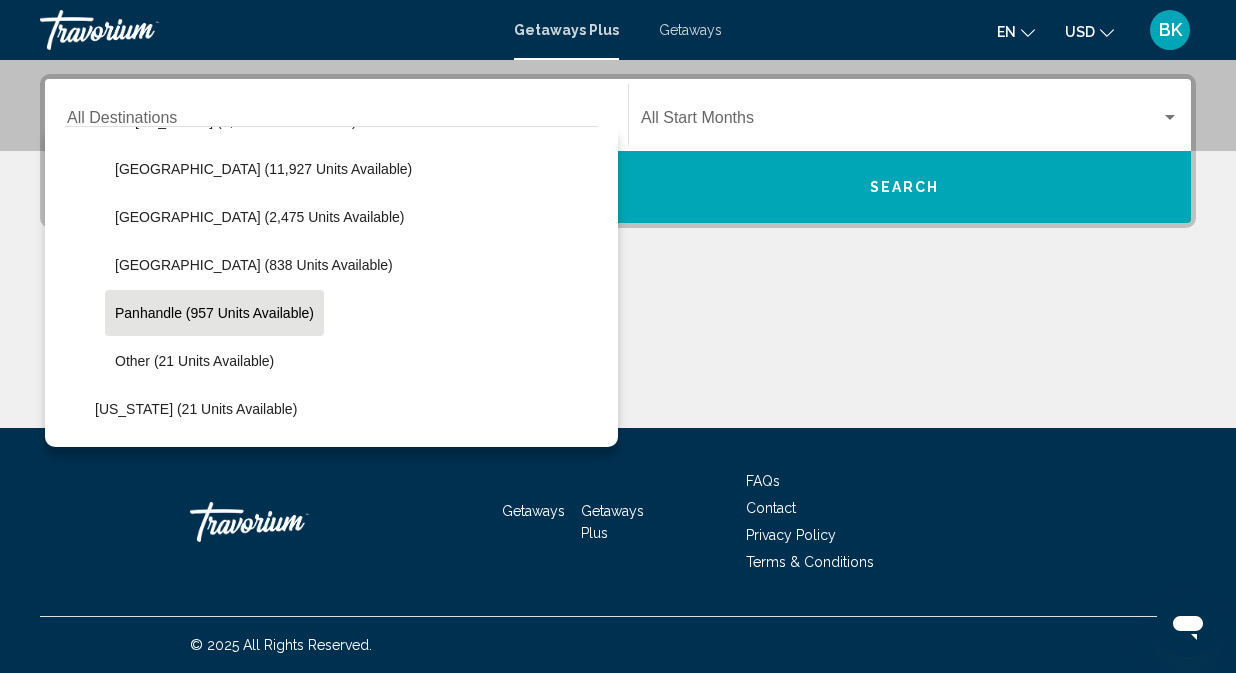 click on "Panhandle (957 units available)" 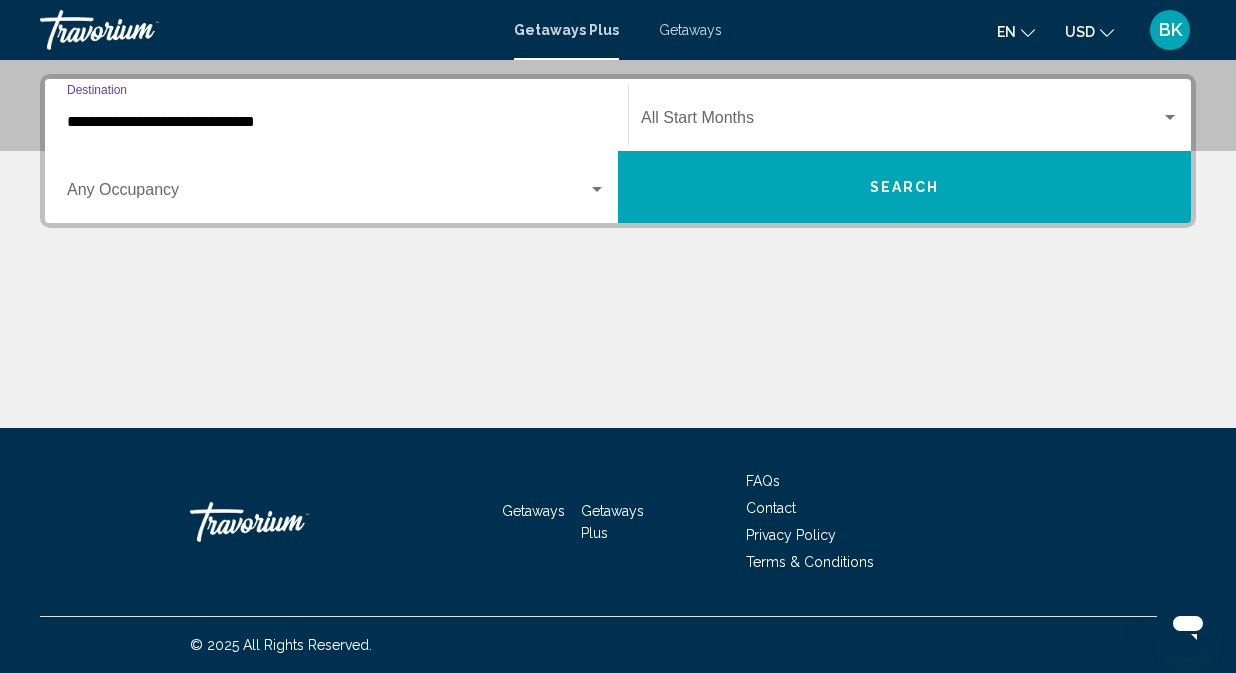 click on "Search" at bounding box center (904, 187) 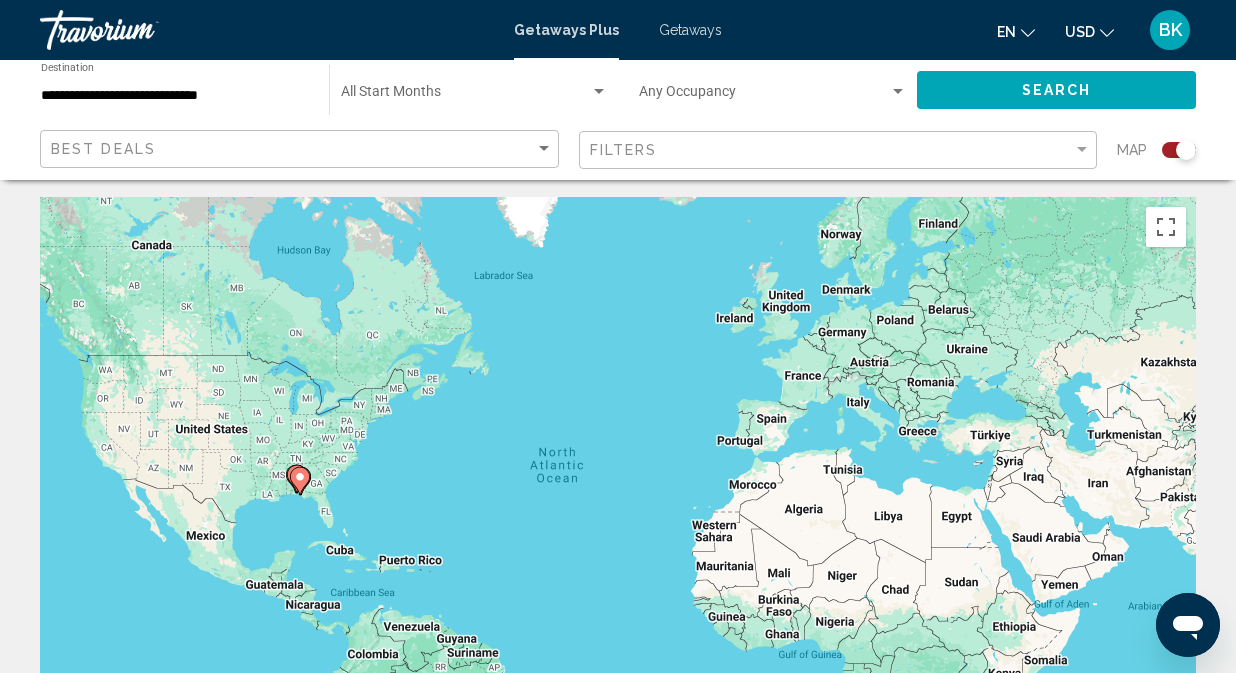 scroll, scrollTop: 0, scrollLeft: 0, axis: both 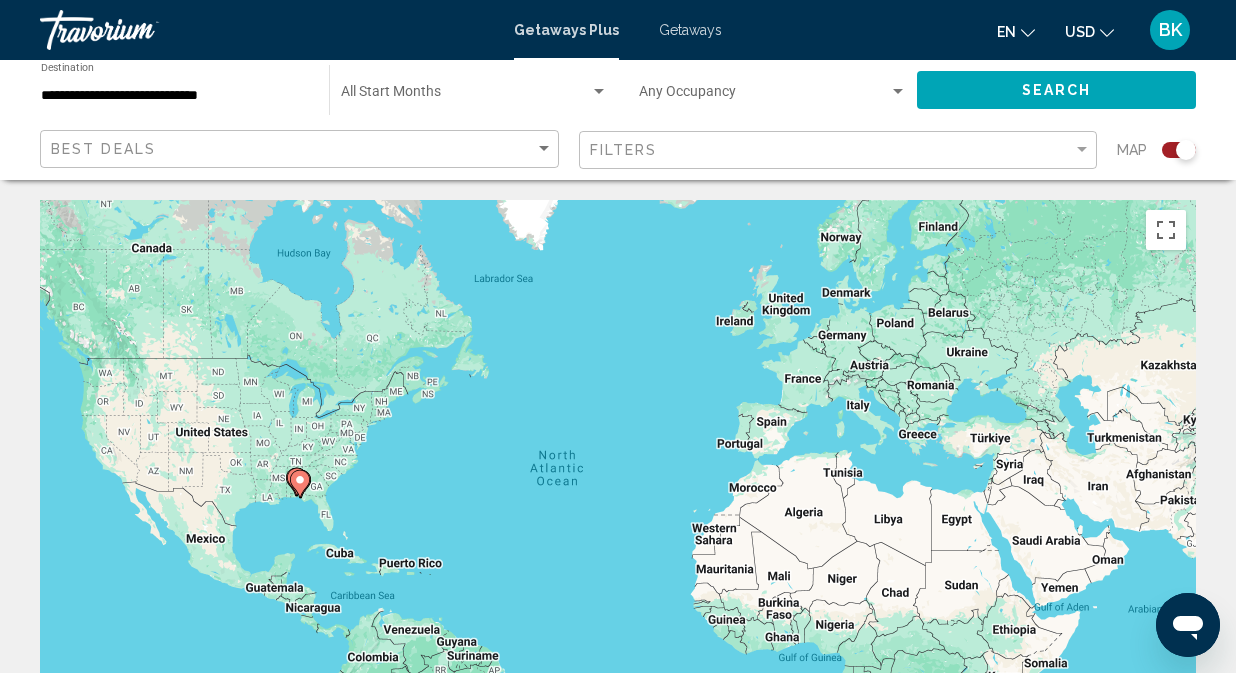 click on "**********" at bounding box center (175, 96) 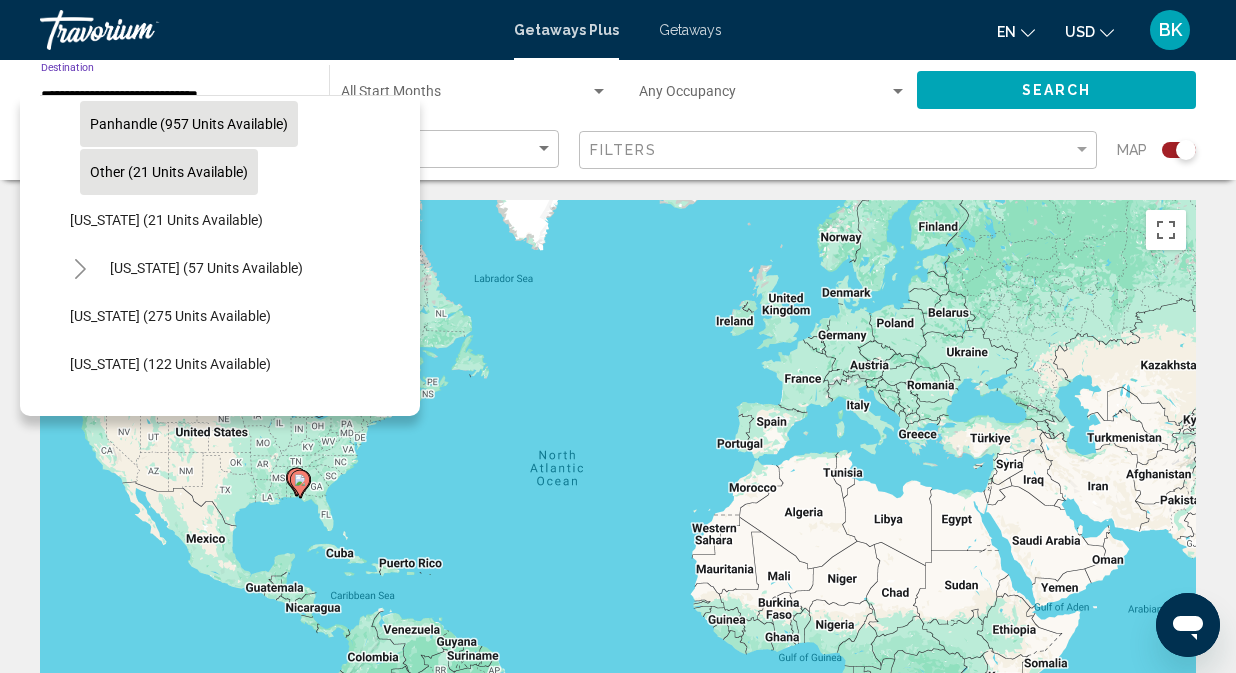 scroll, scrollTop: 488, scrollLeft: 0, axis: vertical 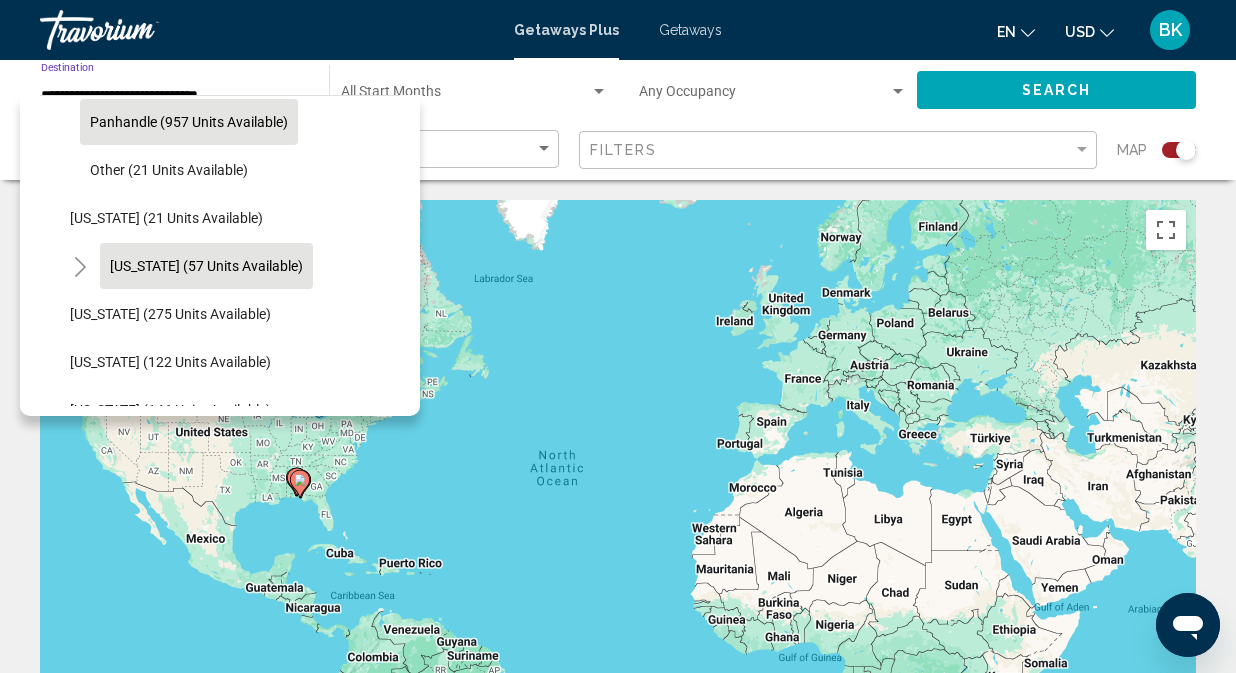 click on "Hawaii (57 units available)" 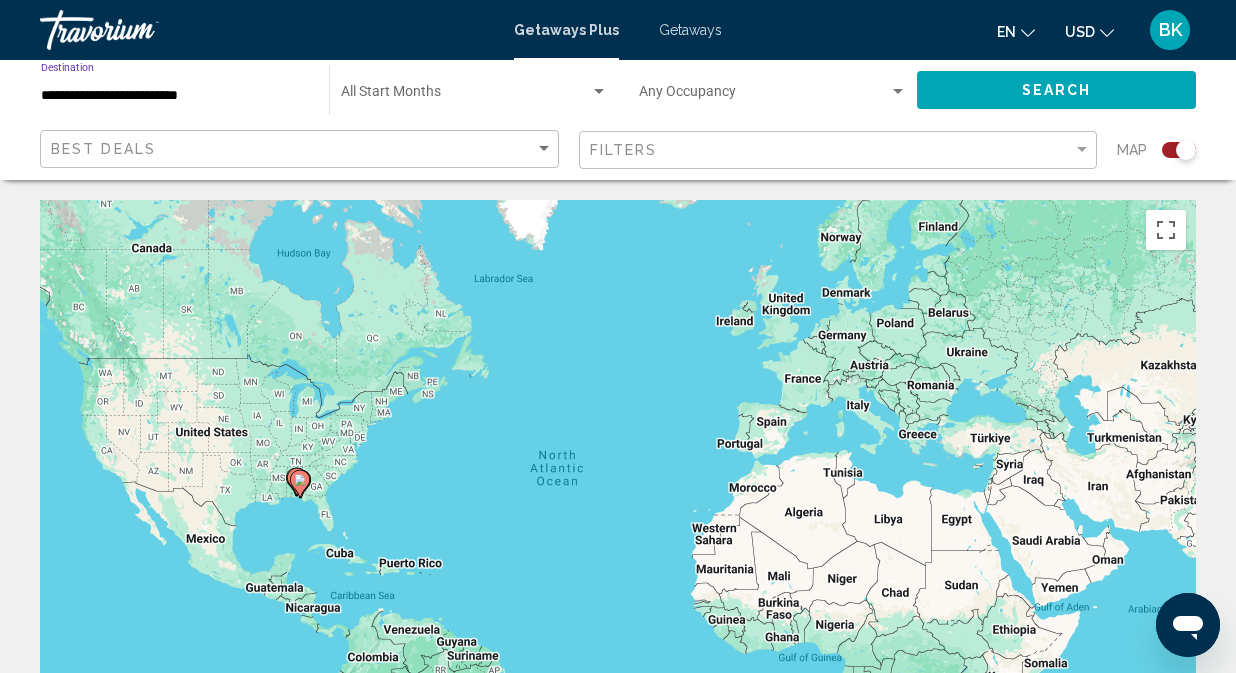 click on "Search" 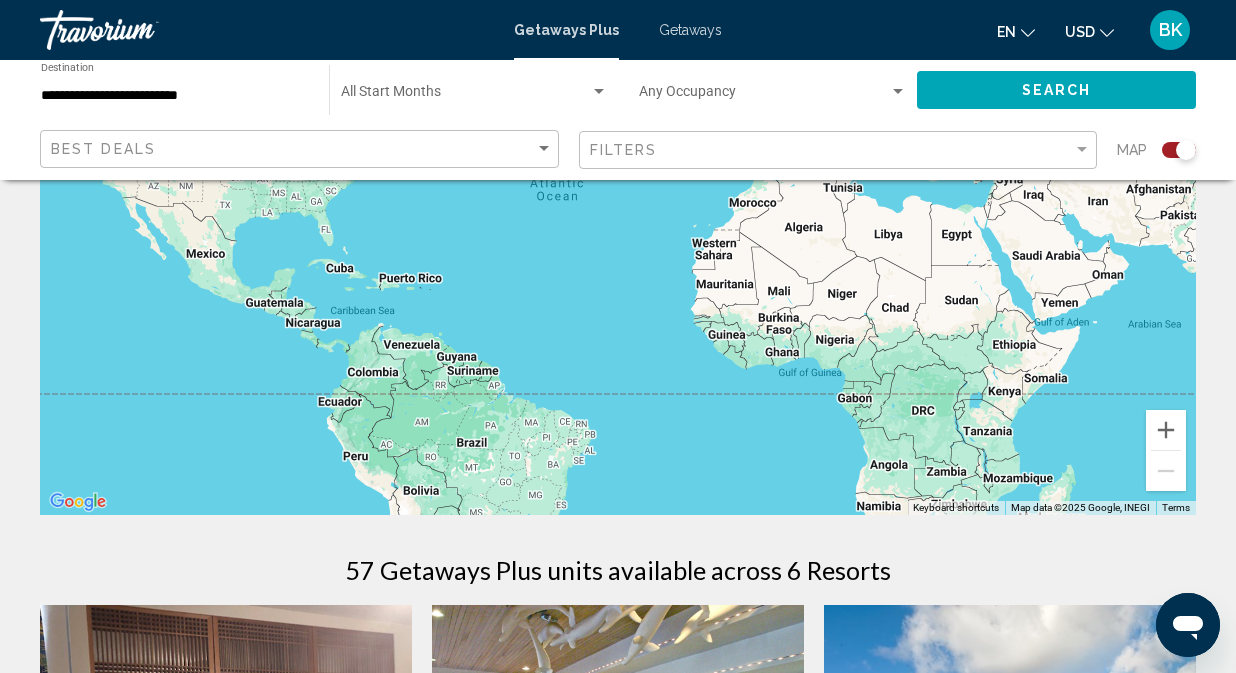 scroll, scrollTop: 0, scrollLeft: 0, axis: both 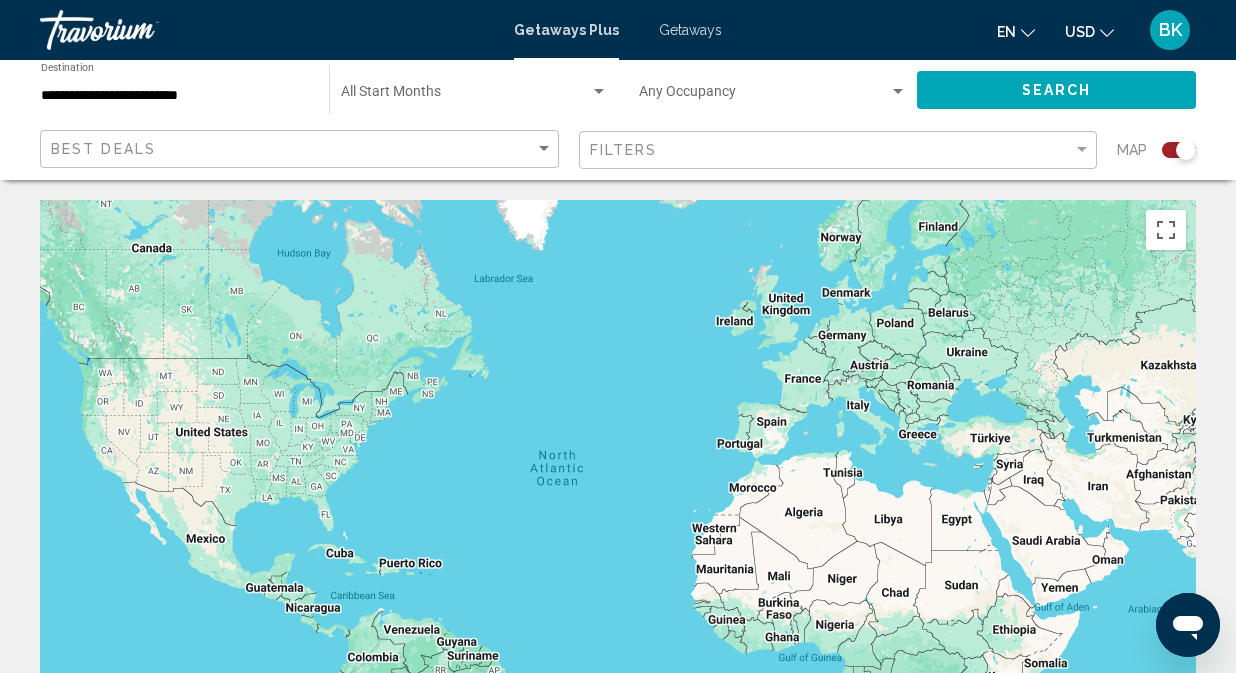 click on "**********" at bounding box center (175, 96) 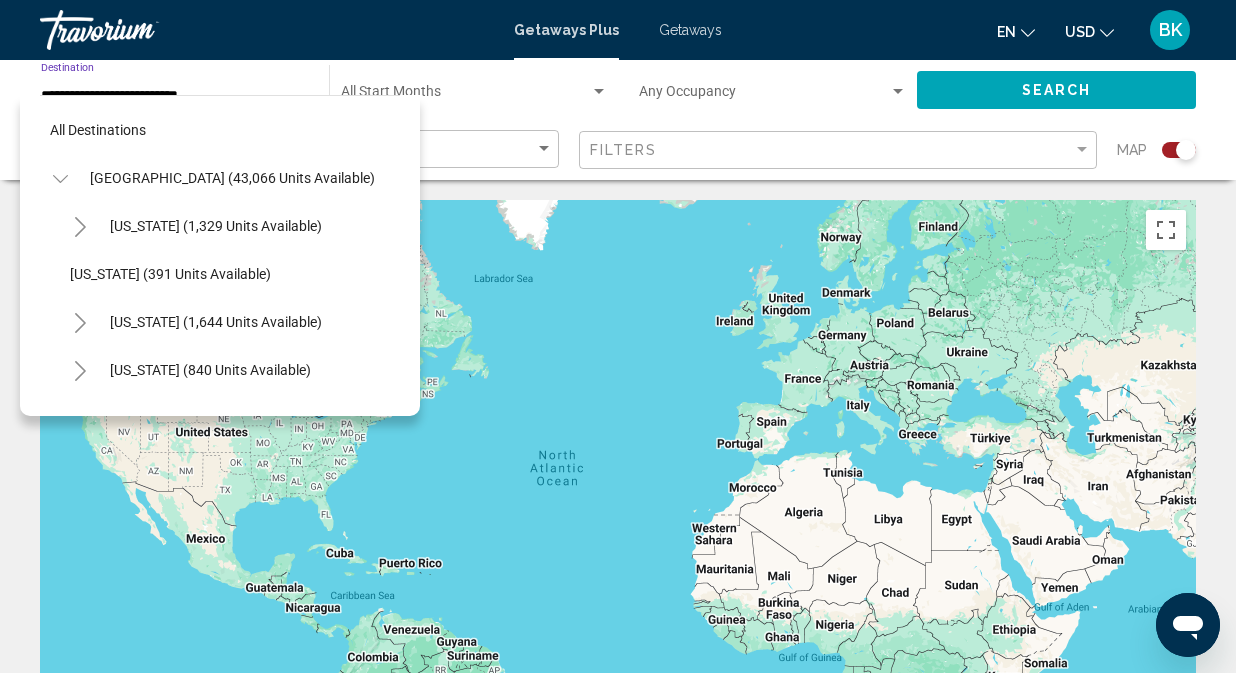 scroll, scrollTop: 263, scrollLeft: 0, axis: vertical 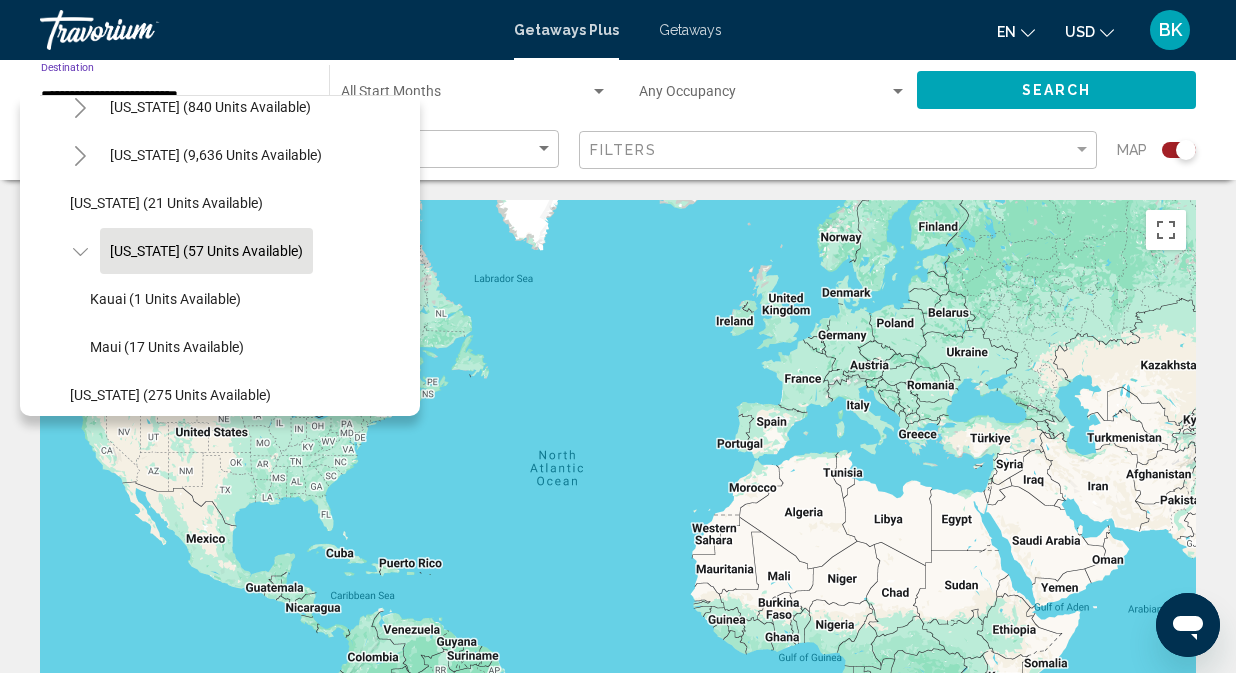 click on "Best Deals" 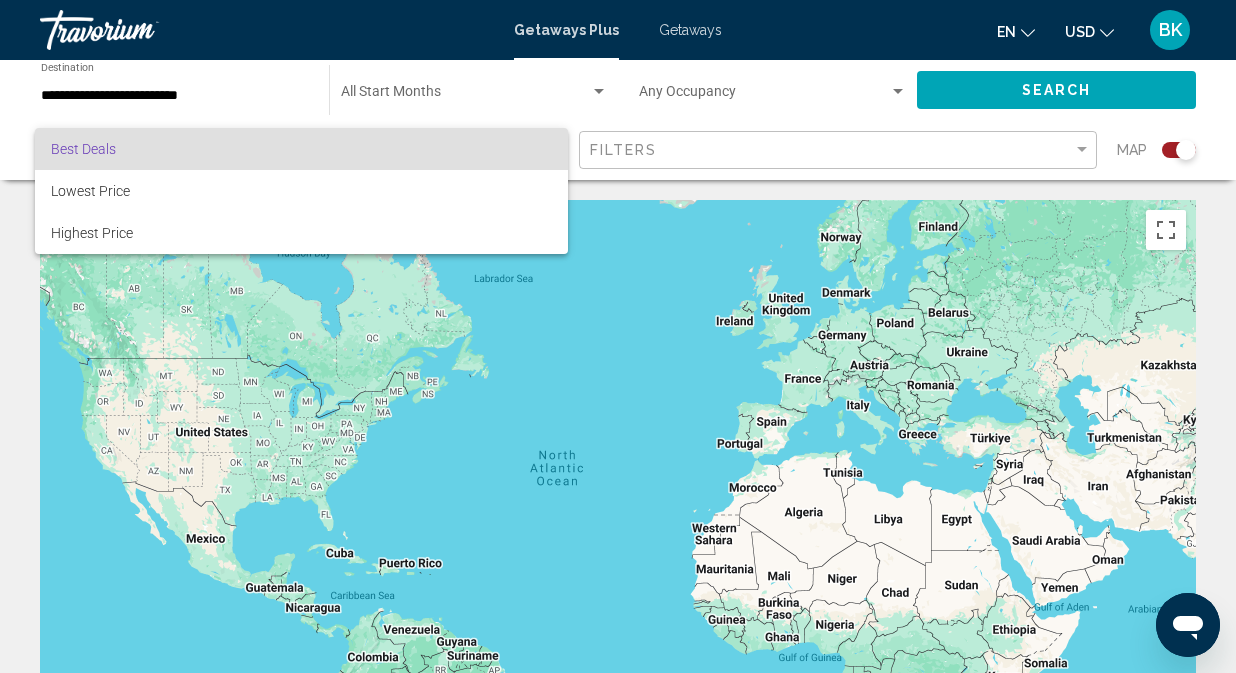 click at bounding box center [618, 336] 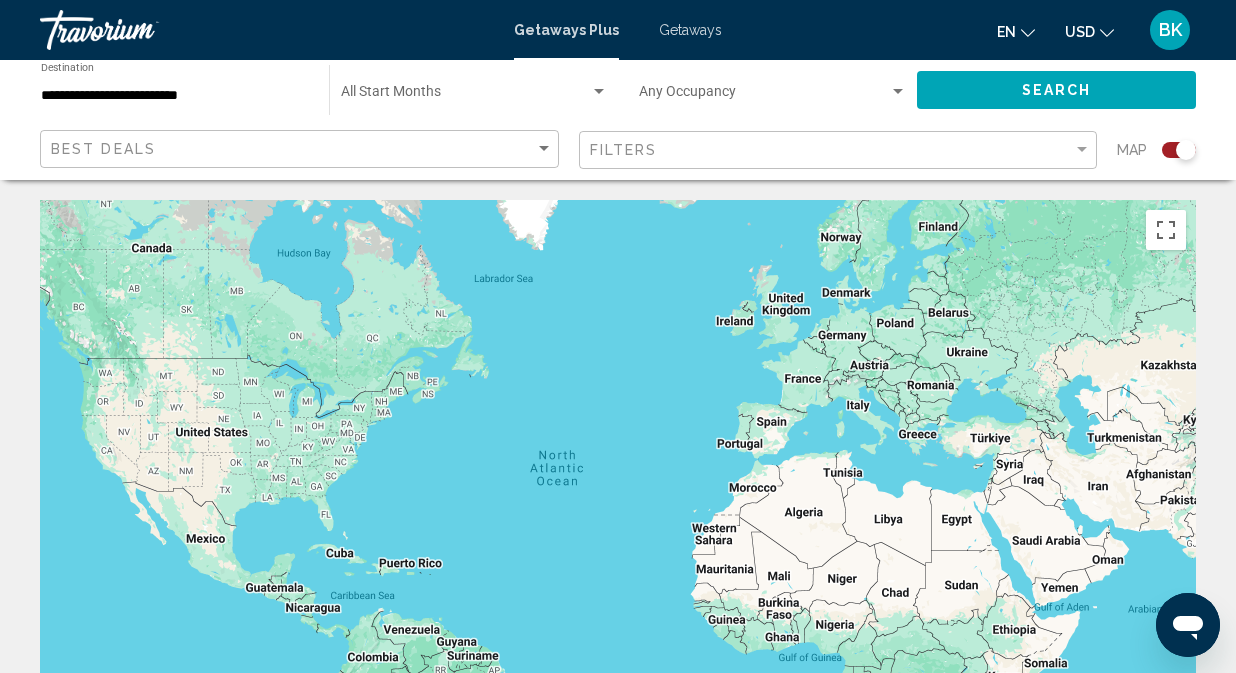click on "**********" at bounding box center (175, 96) 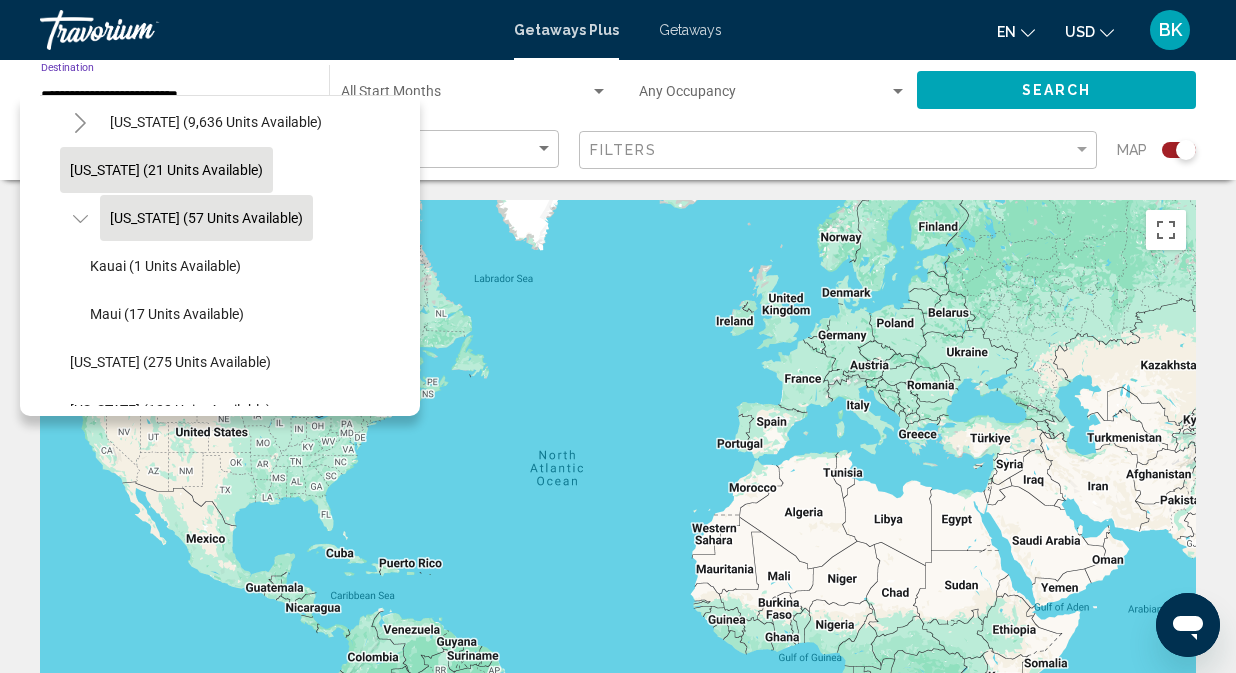 scroll, scrollTop: 303, scrollLeft: 0, axis: vertical 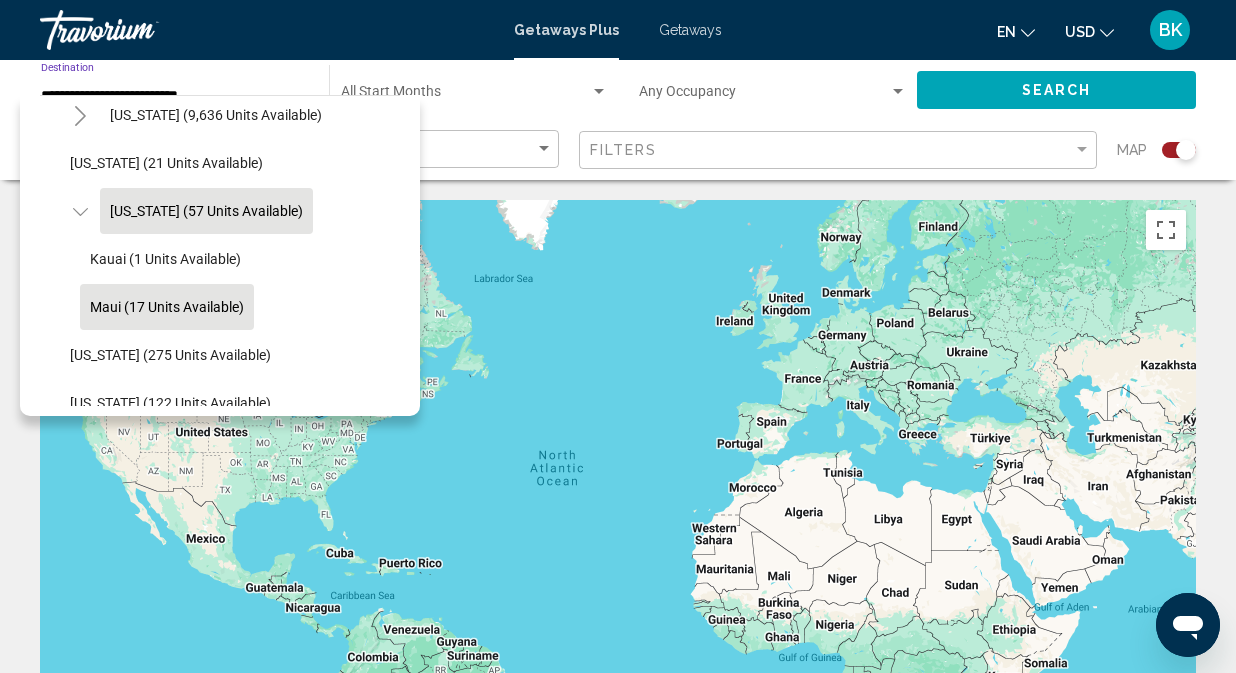 click on "Maui (17 units available)" 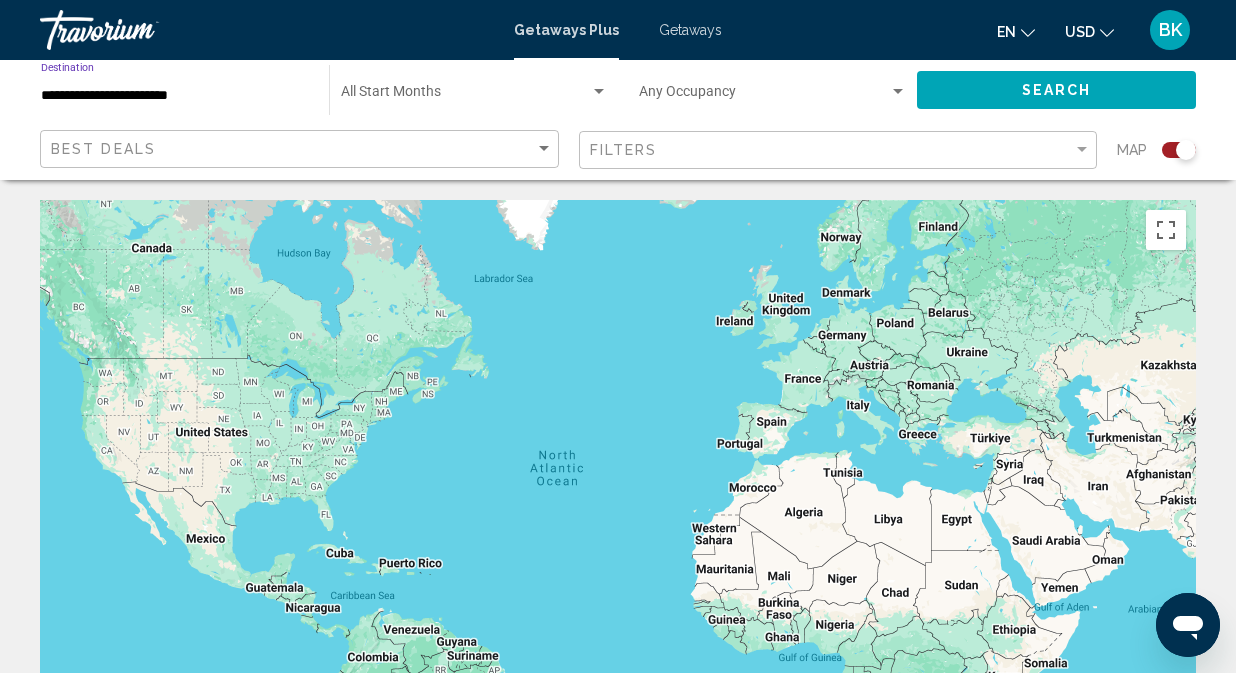 click on "Search" 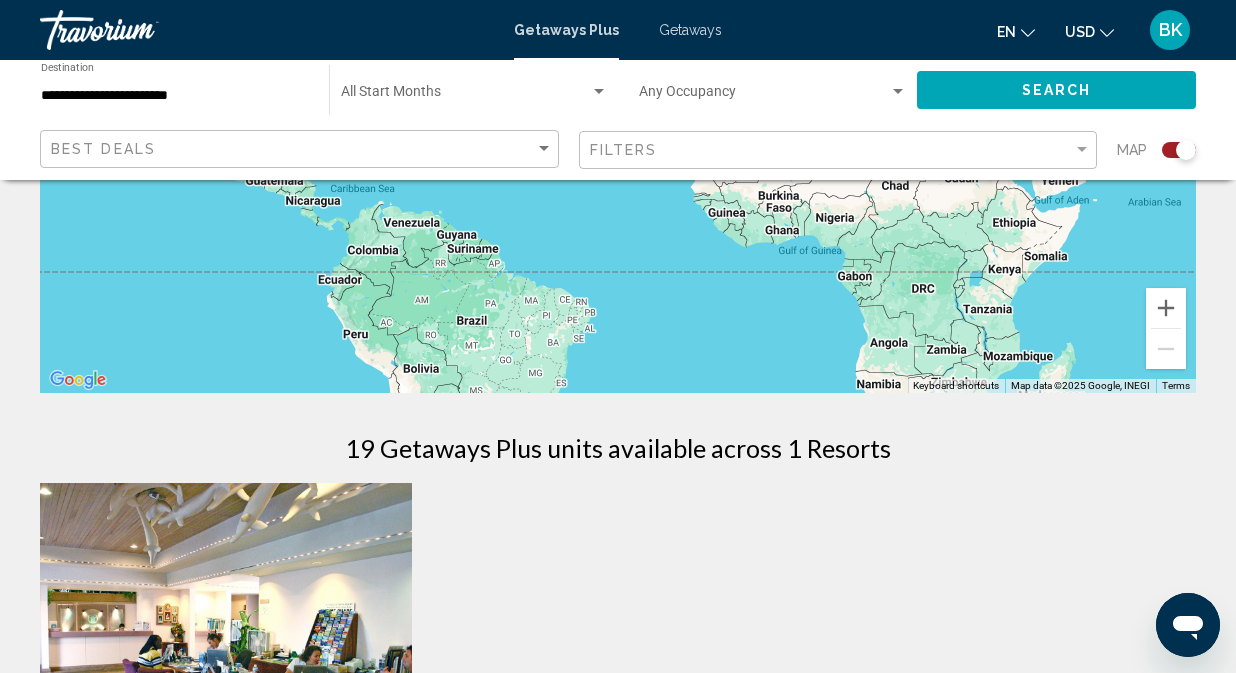 scroll, scrollTop: 0, scrollLeft: 0, axis: both 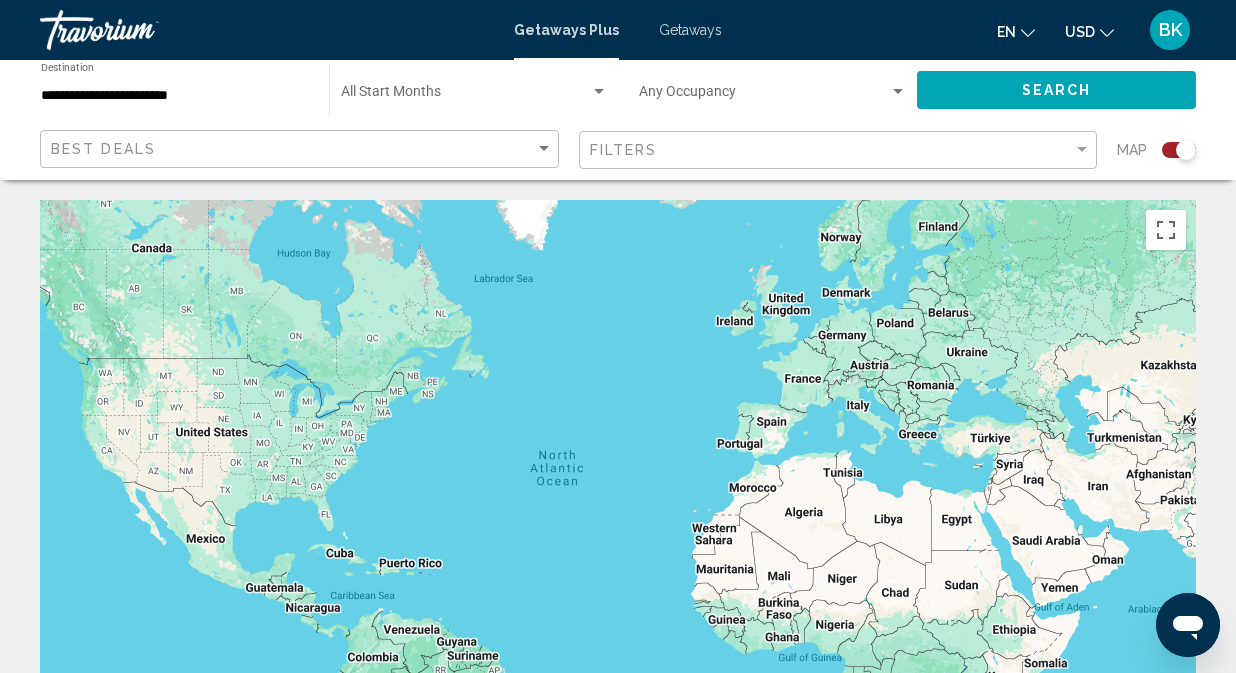 click on "**********" at bounding box center (175, 96) 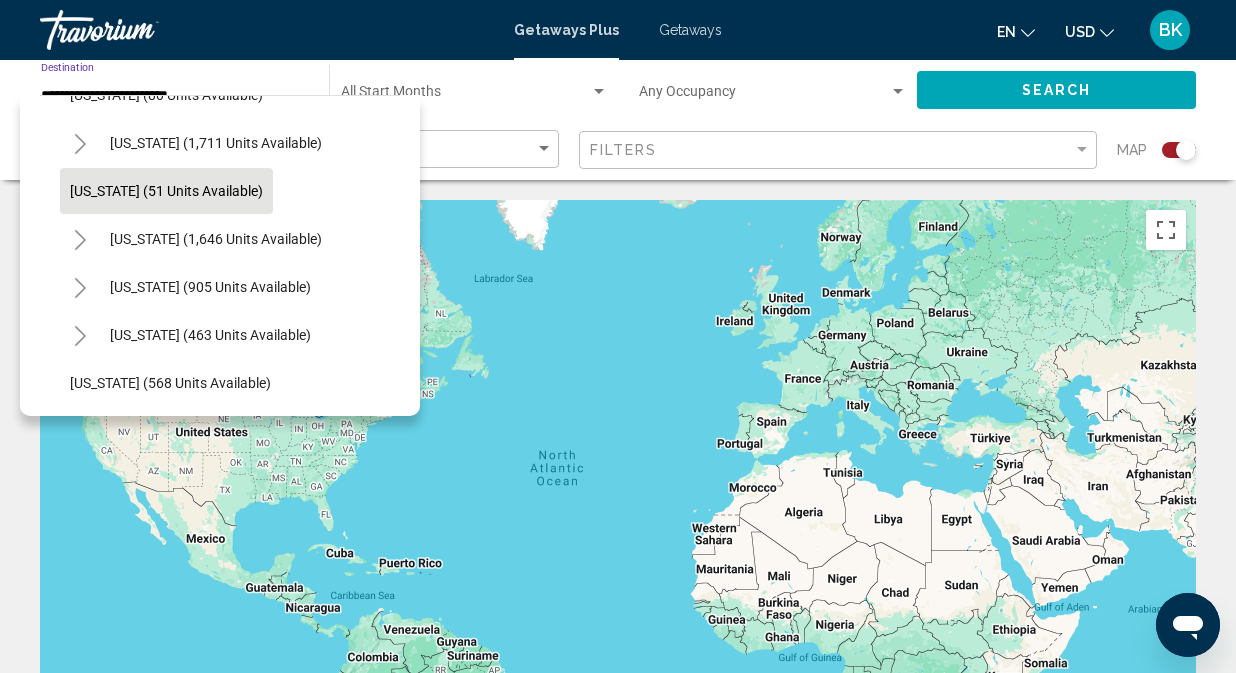 scroll, scrollTop: 1480, scrollLeft: 0, axis: vertical 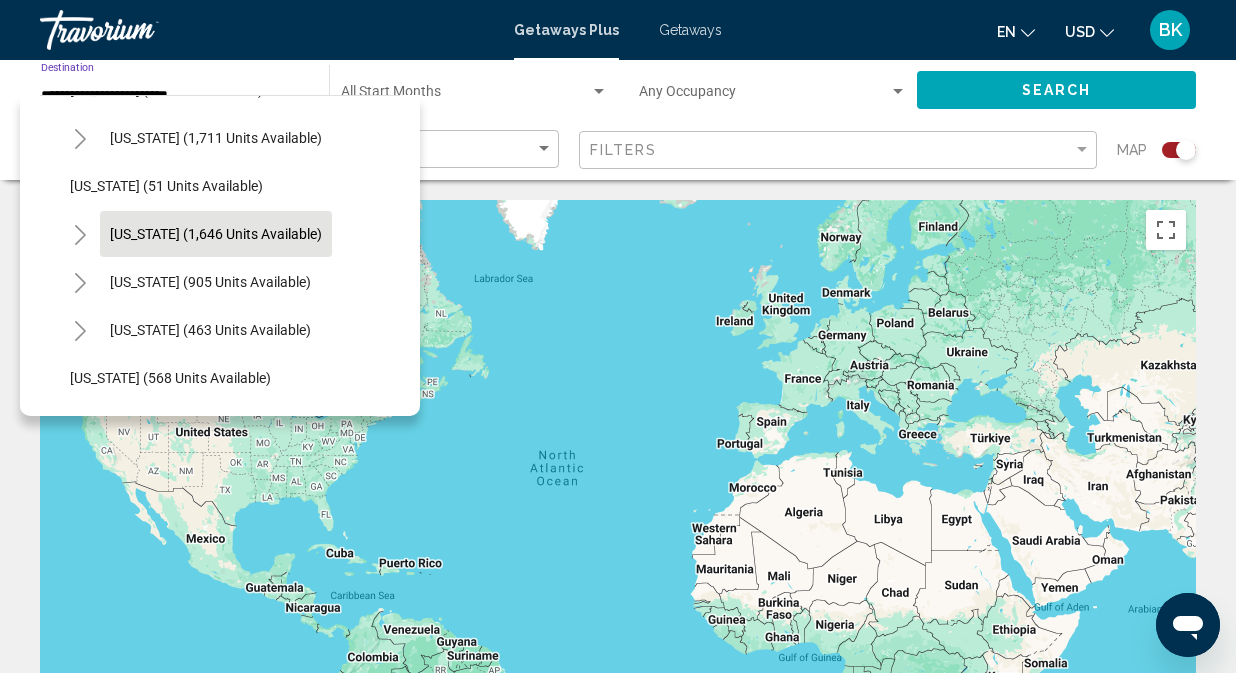 click on "South Carolina (1,646 units available)" 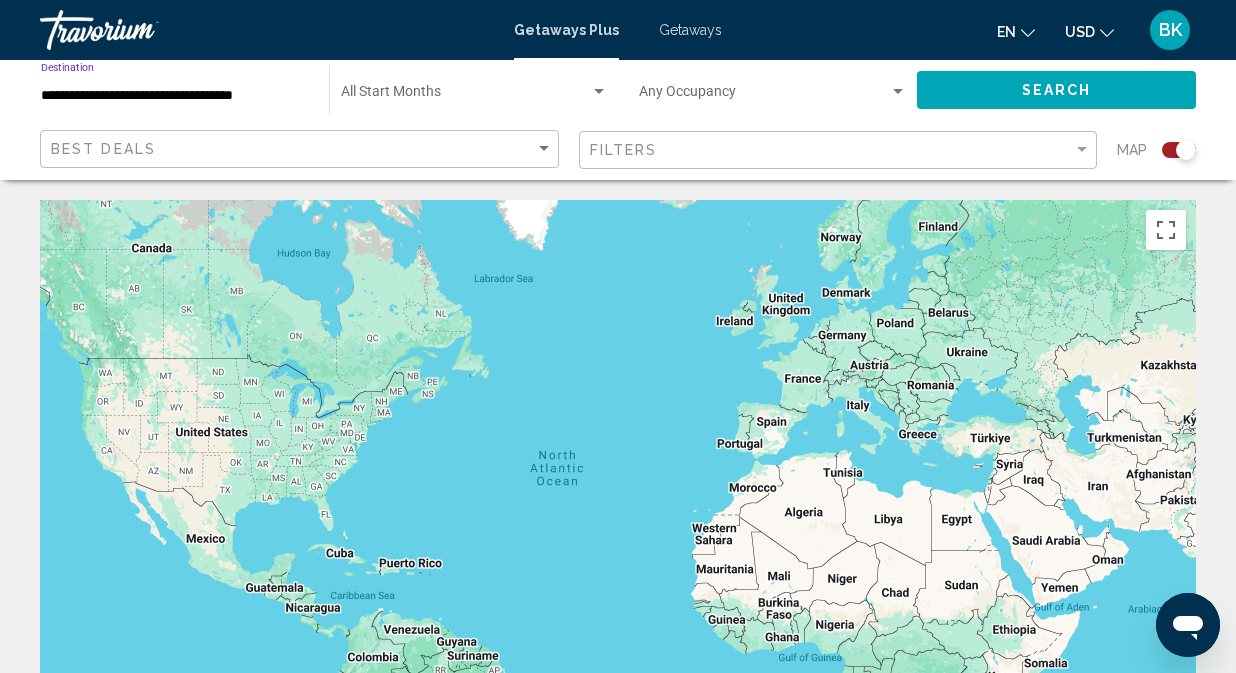 click on "**********" 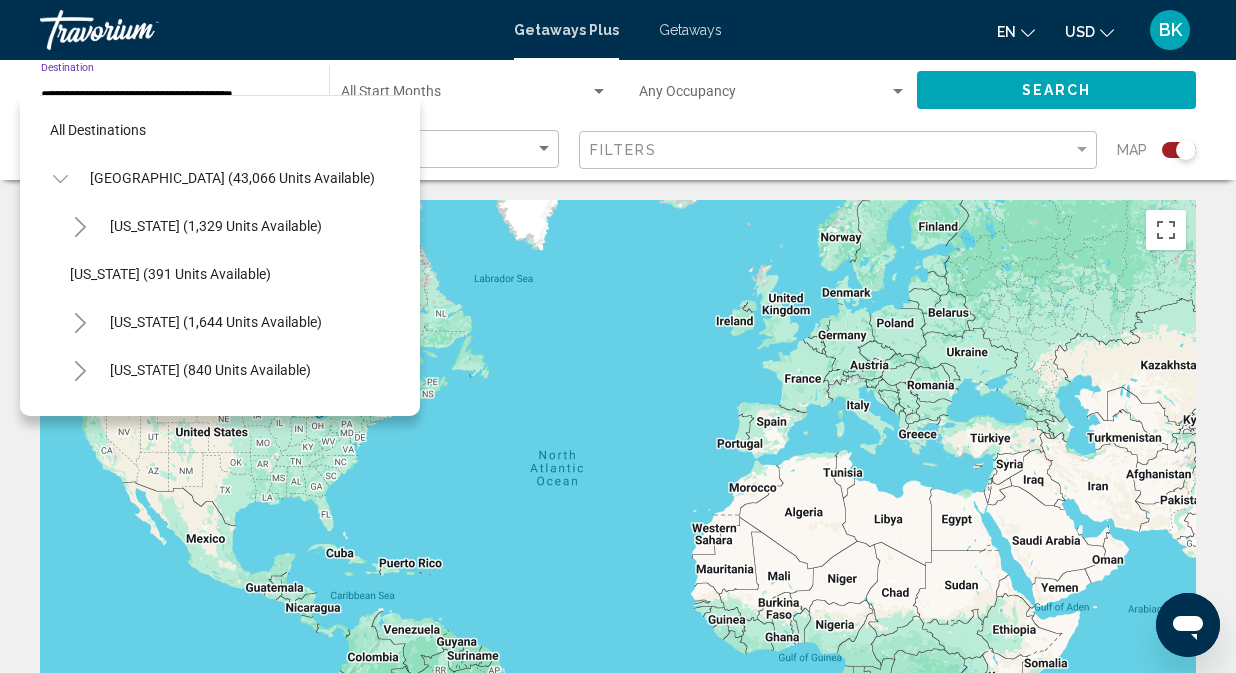 scroll, scrollTop: 1463, scrollLeft: 0, axis: vertical 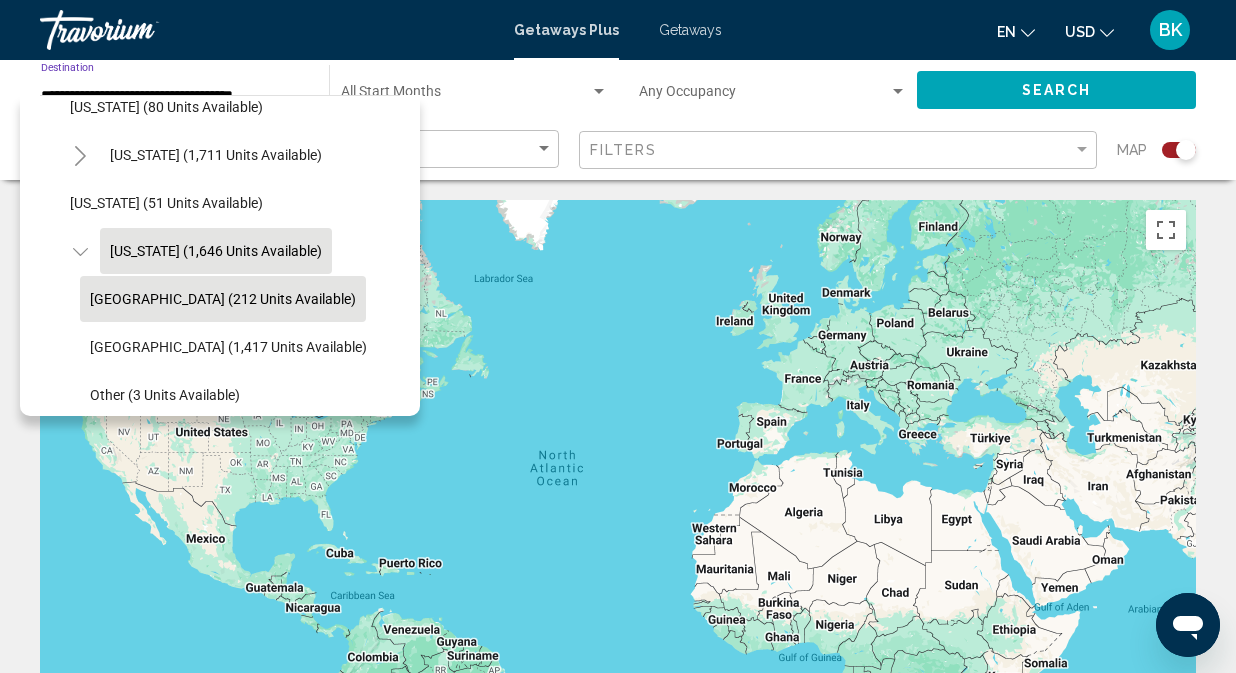 click on "Hilton Head Areaa (212 units available)" 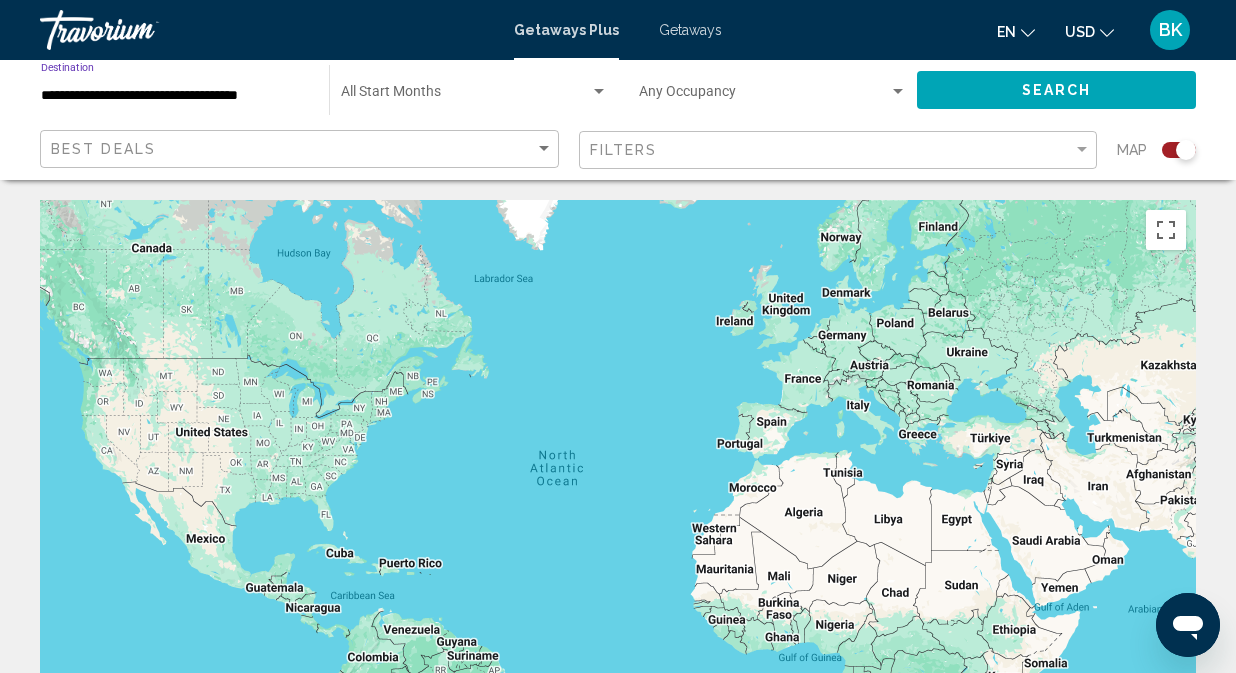 click on "Search" 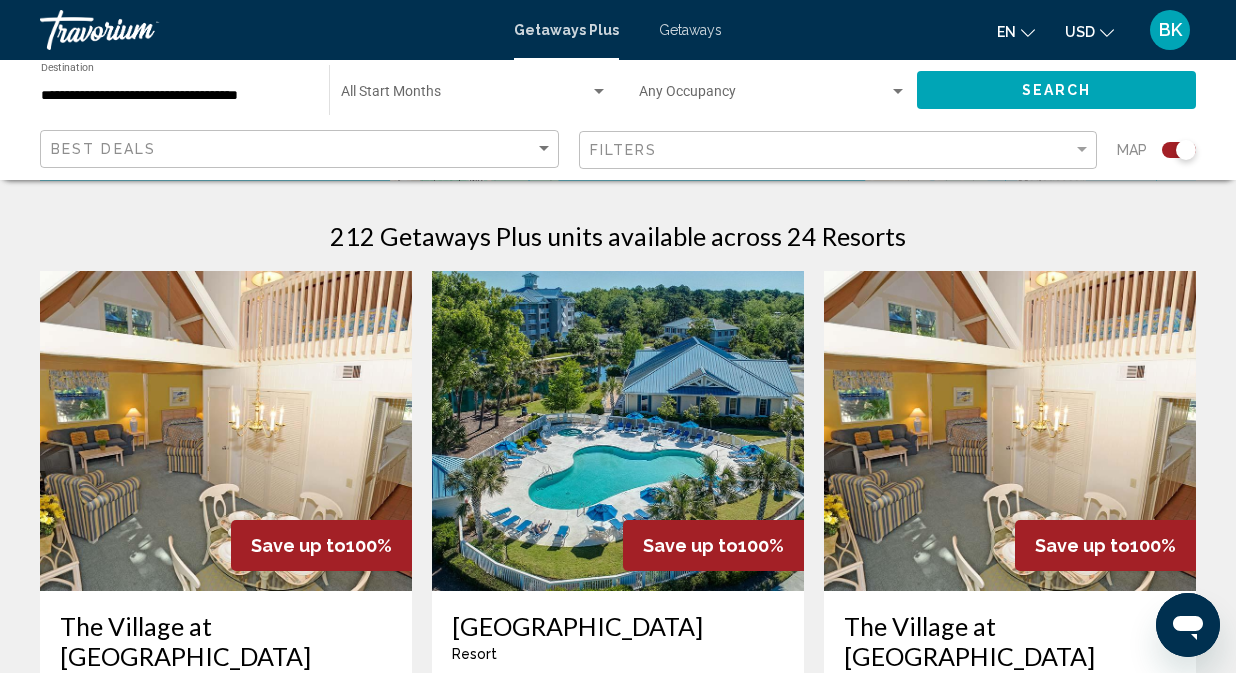 scroll, scrollTop: 215, scrollLeft: 0, axis: vertical 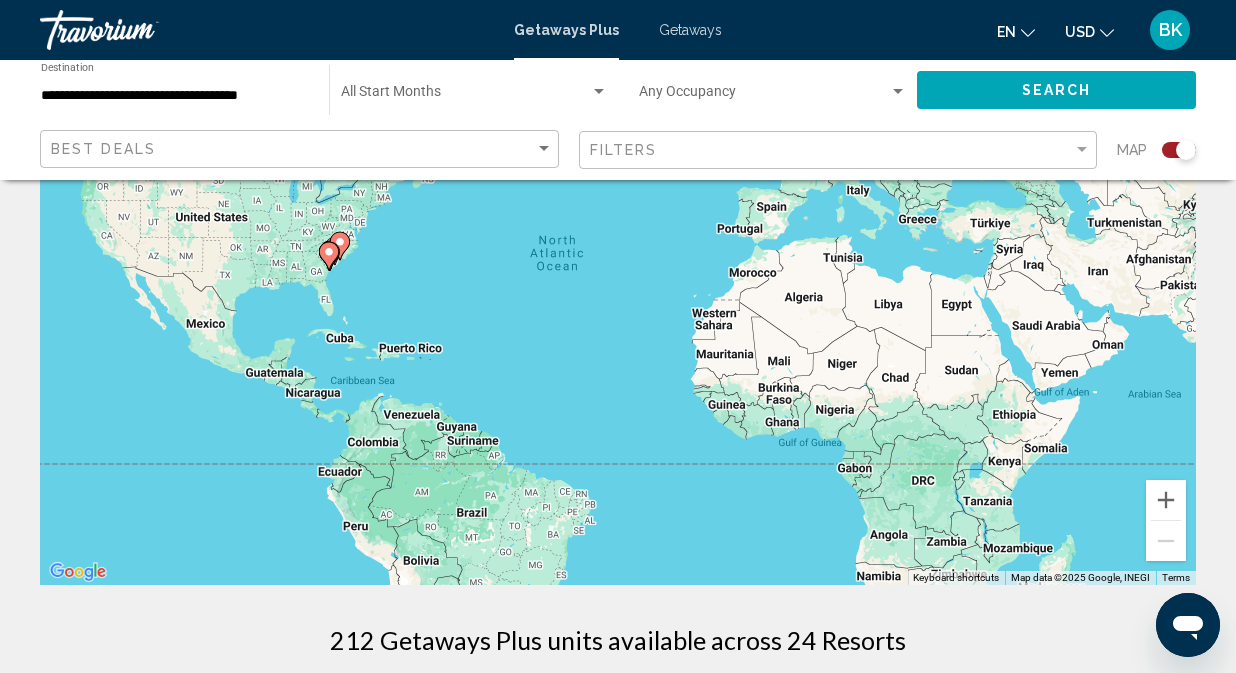 click on "**********" 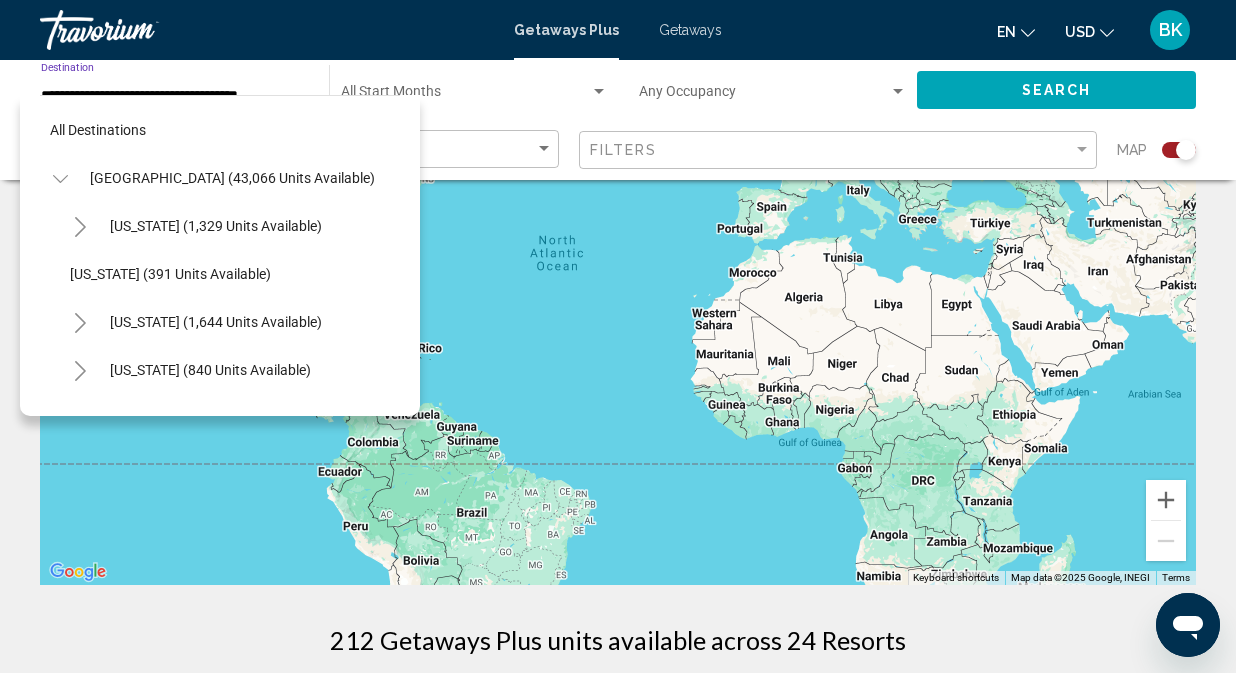 scroll, scrollTop: 1415, scrollLeft: 0, axis: vertical 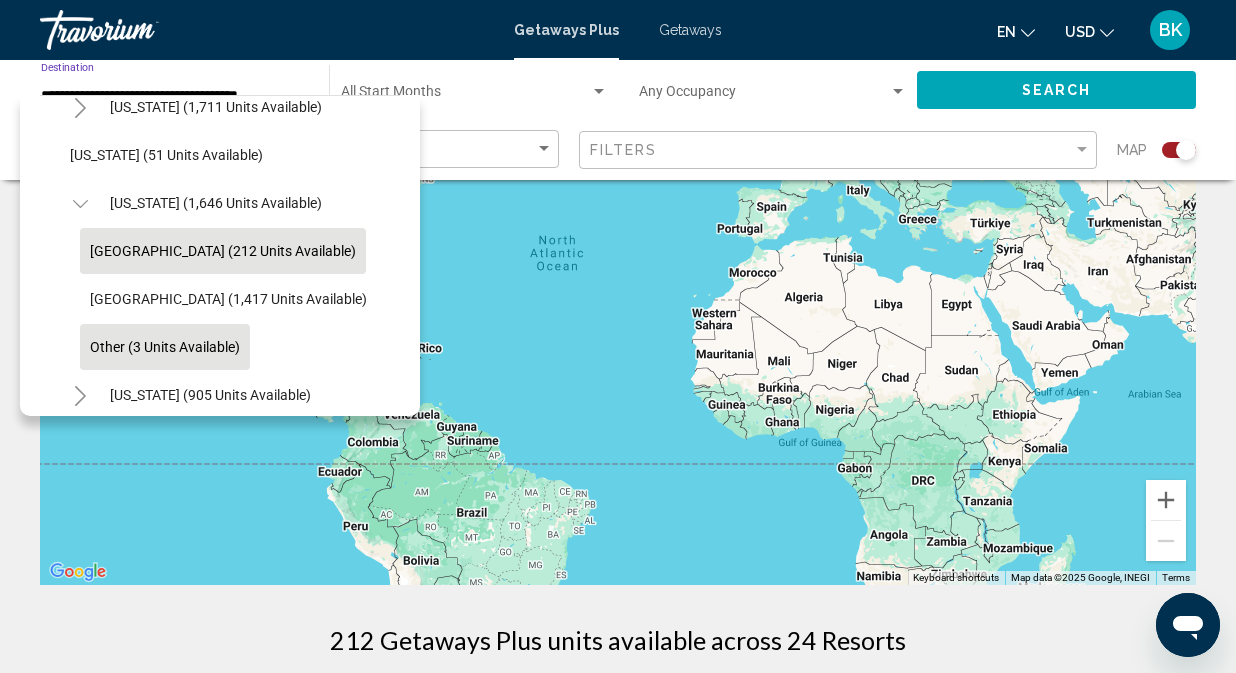 click on "Other (3 units available)" 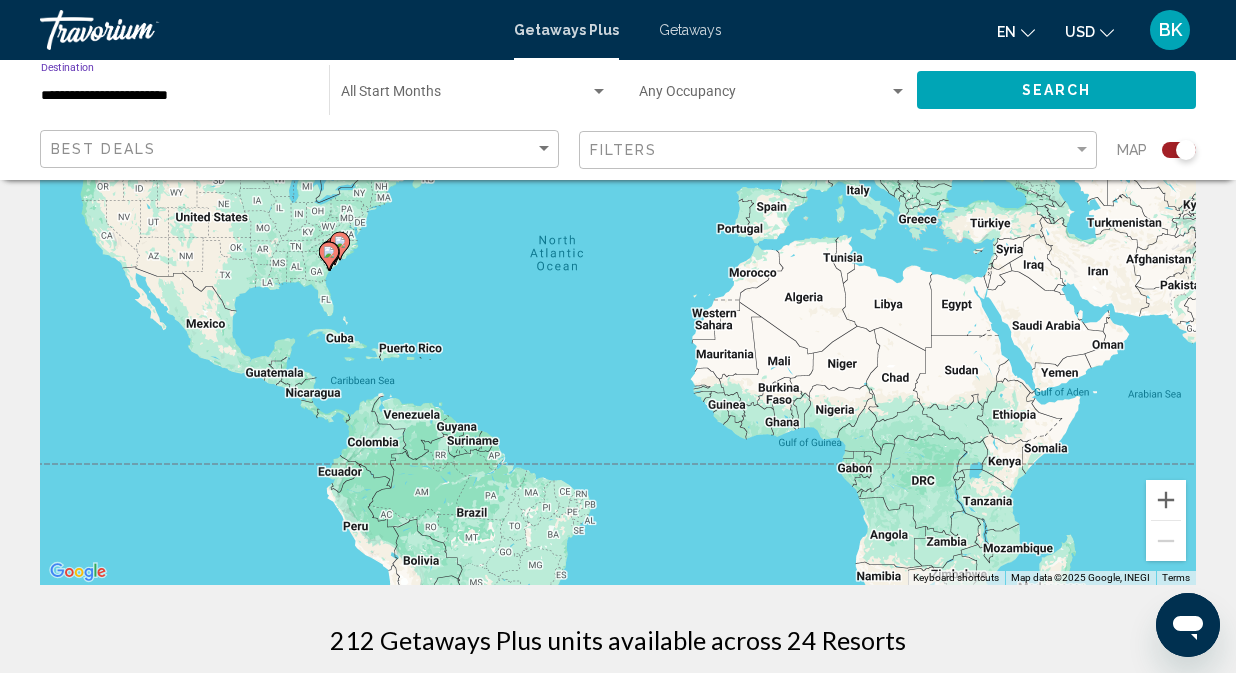 click on "**********" at bounding box center [175, 96] 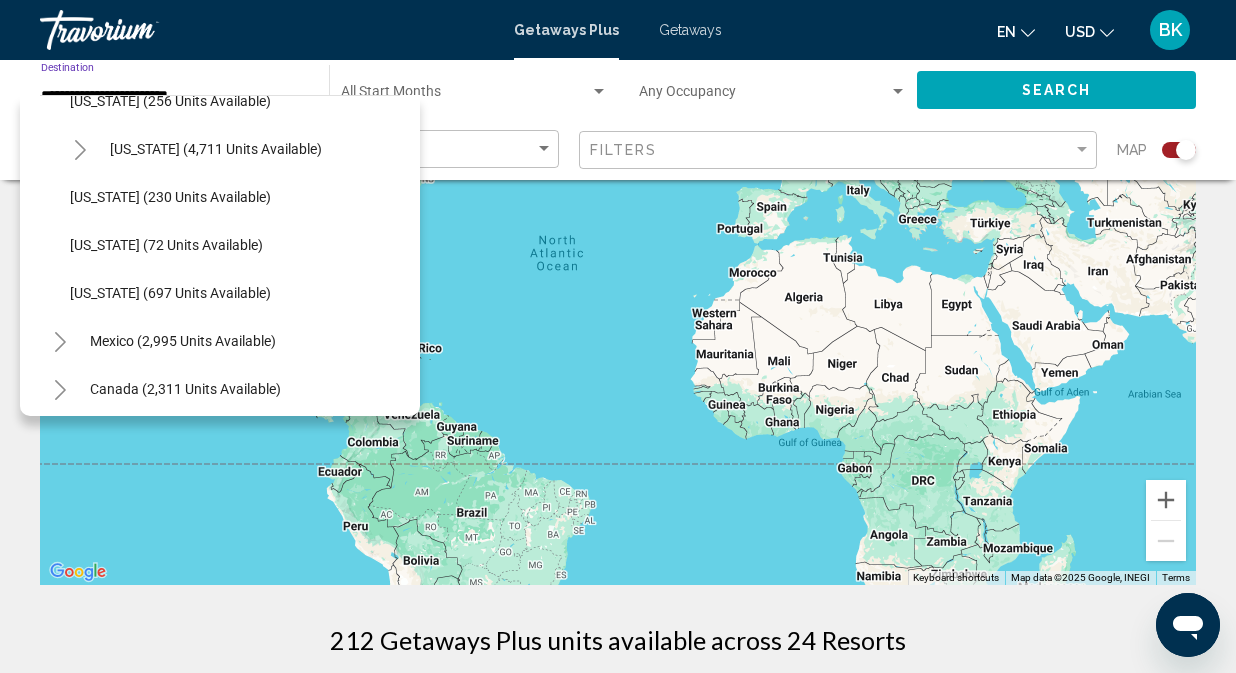 scroll, scrollTop: 1926, scrollLeft: 0, axis: vertical 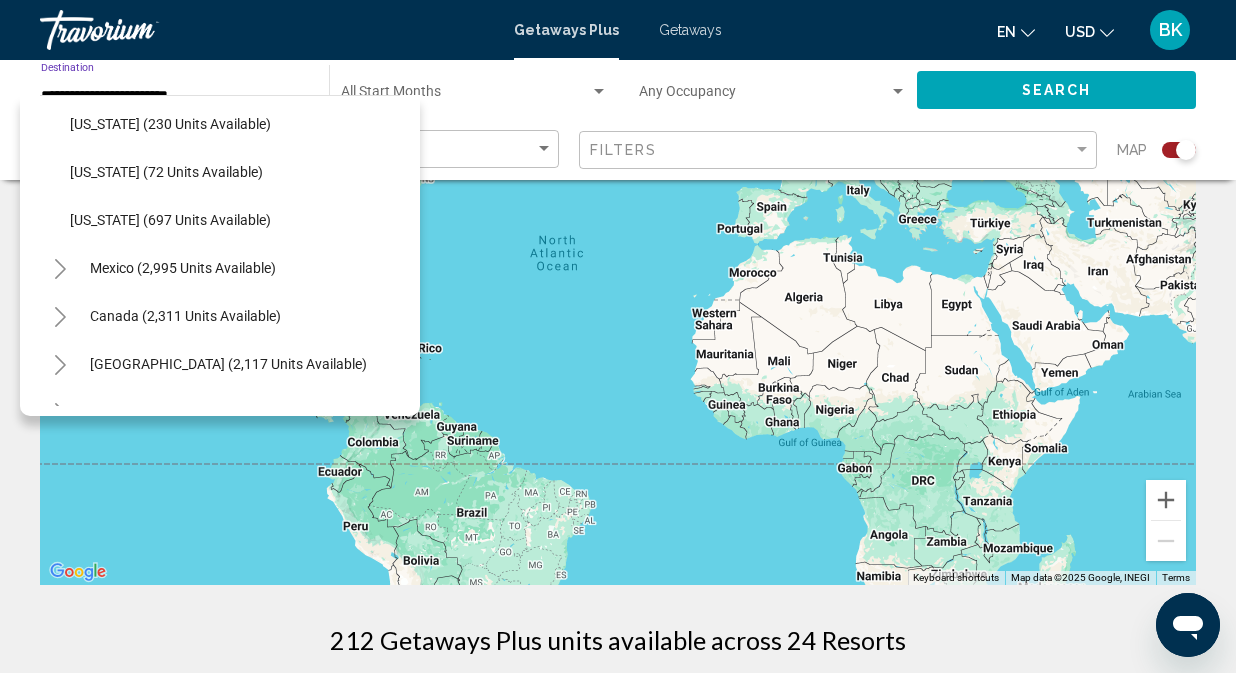 click 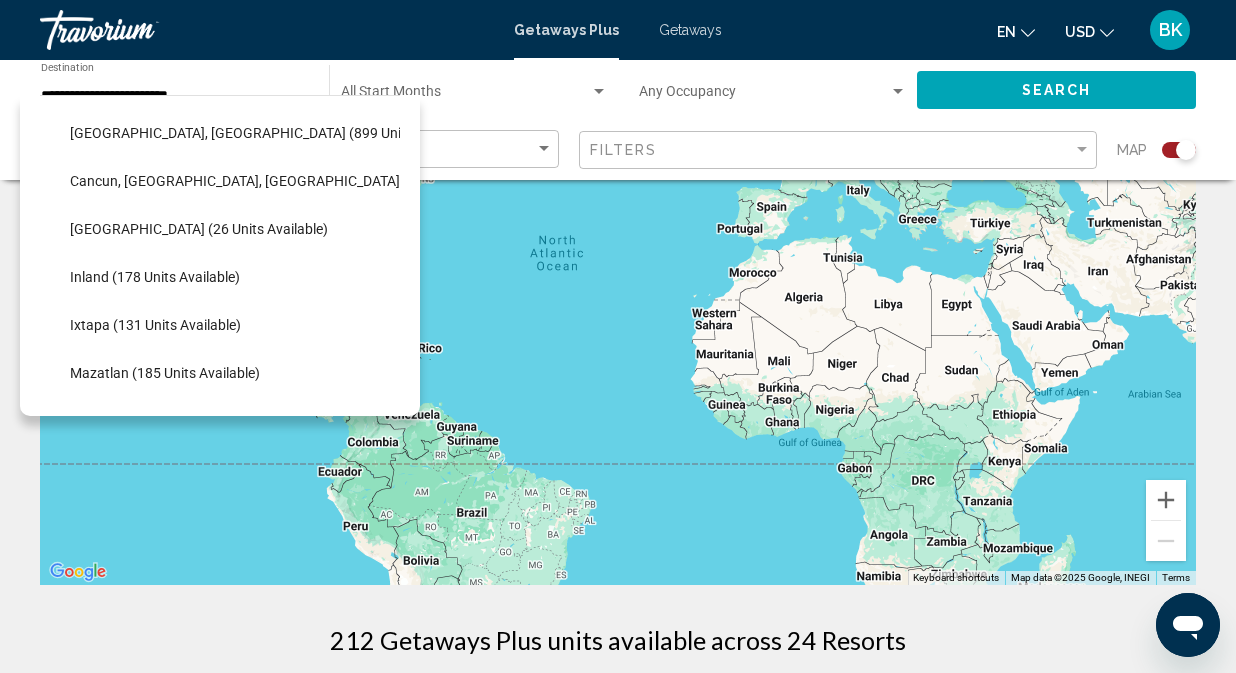 scroll, scrollTop: 2156, scrollLeft: 1, axis: both 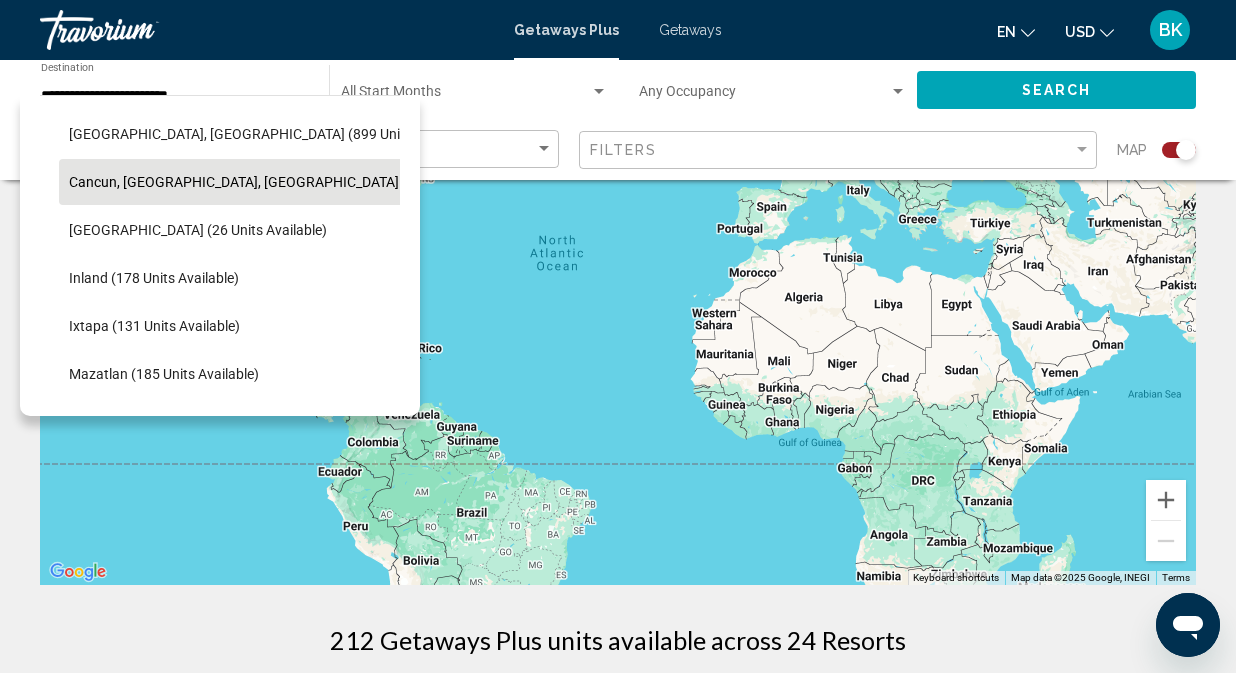 click on "Cancun, Cozumel, Riviera Maya (424 units available)" 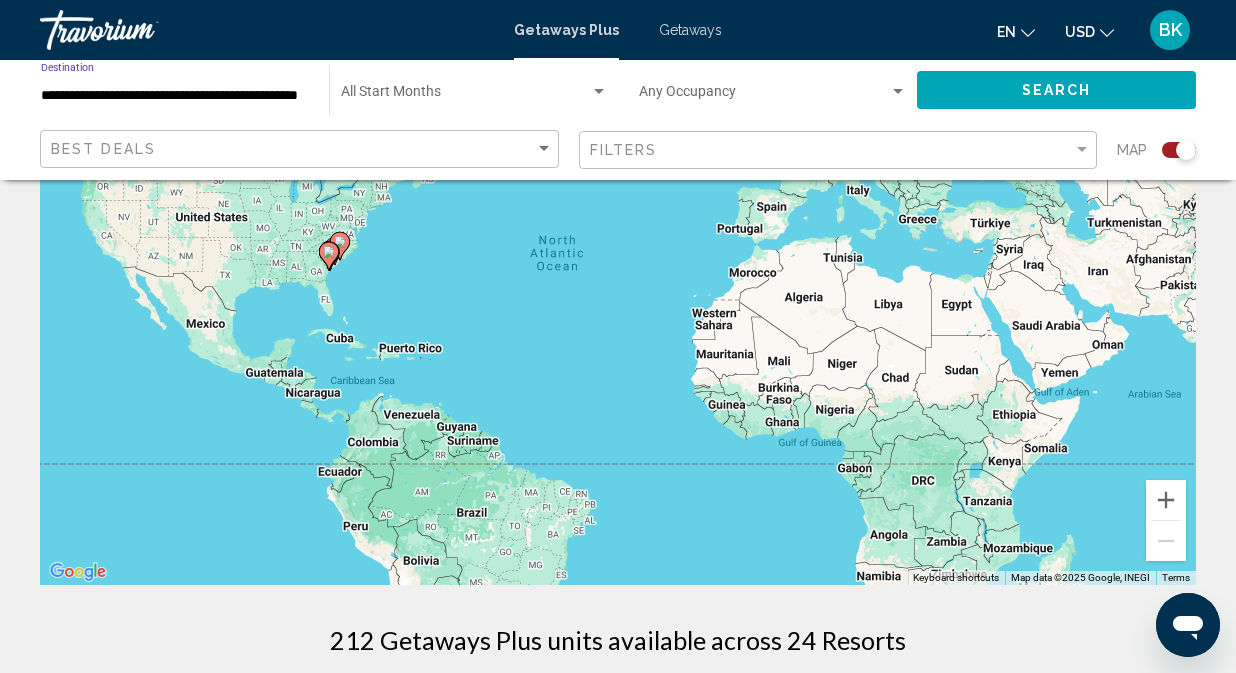 click on "Search" 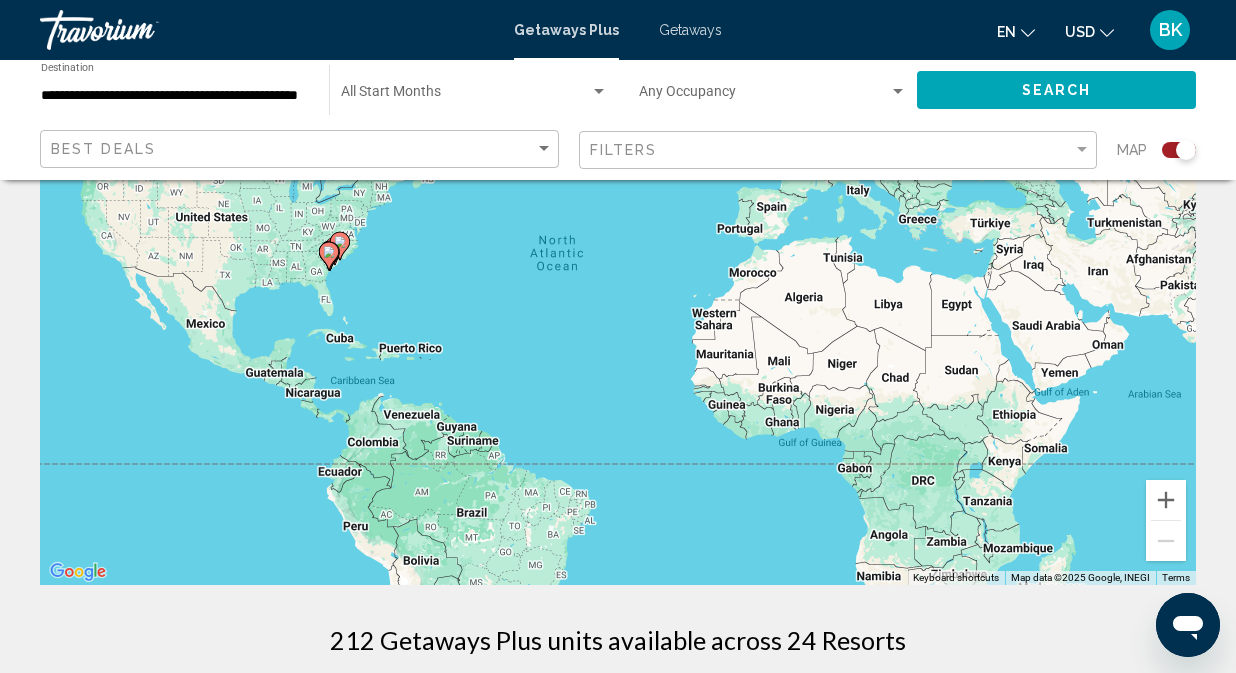 click on "Search" 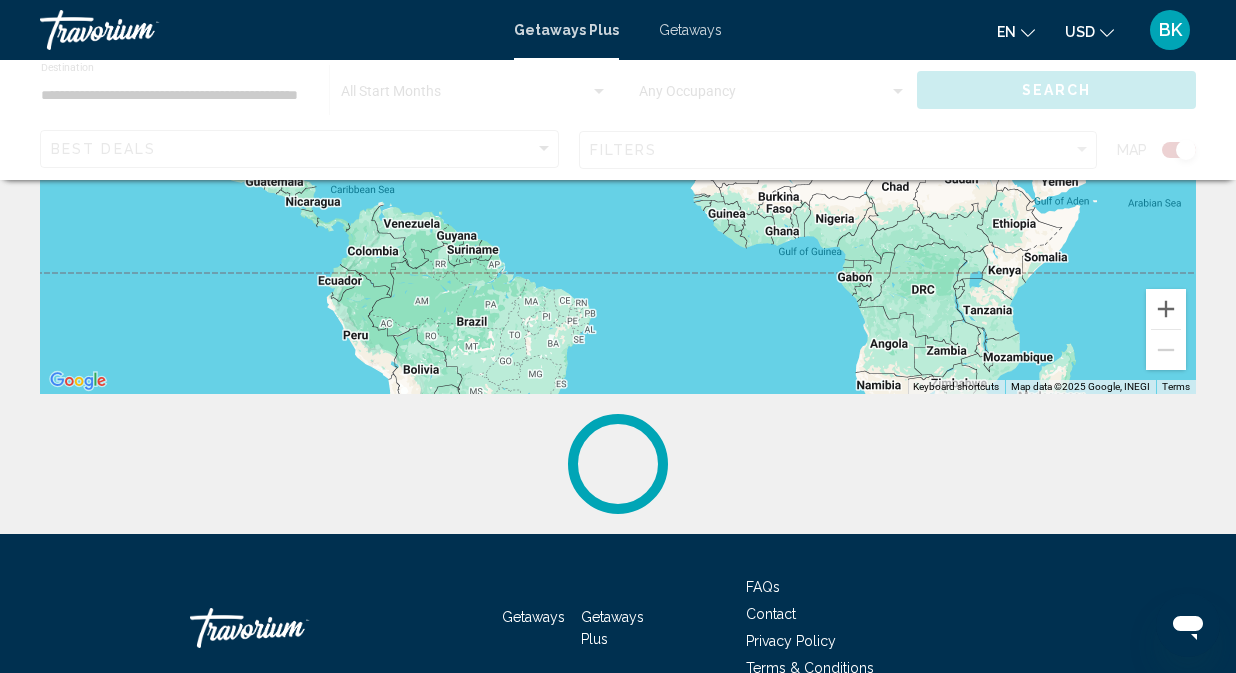 scroll, scrollTop: 512, scrollLeft: 0, axis: vertical 